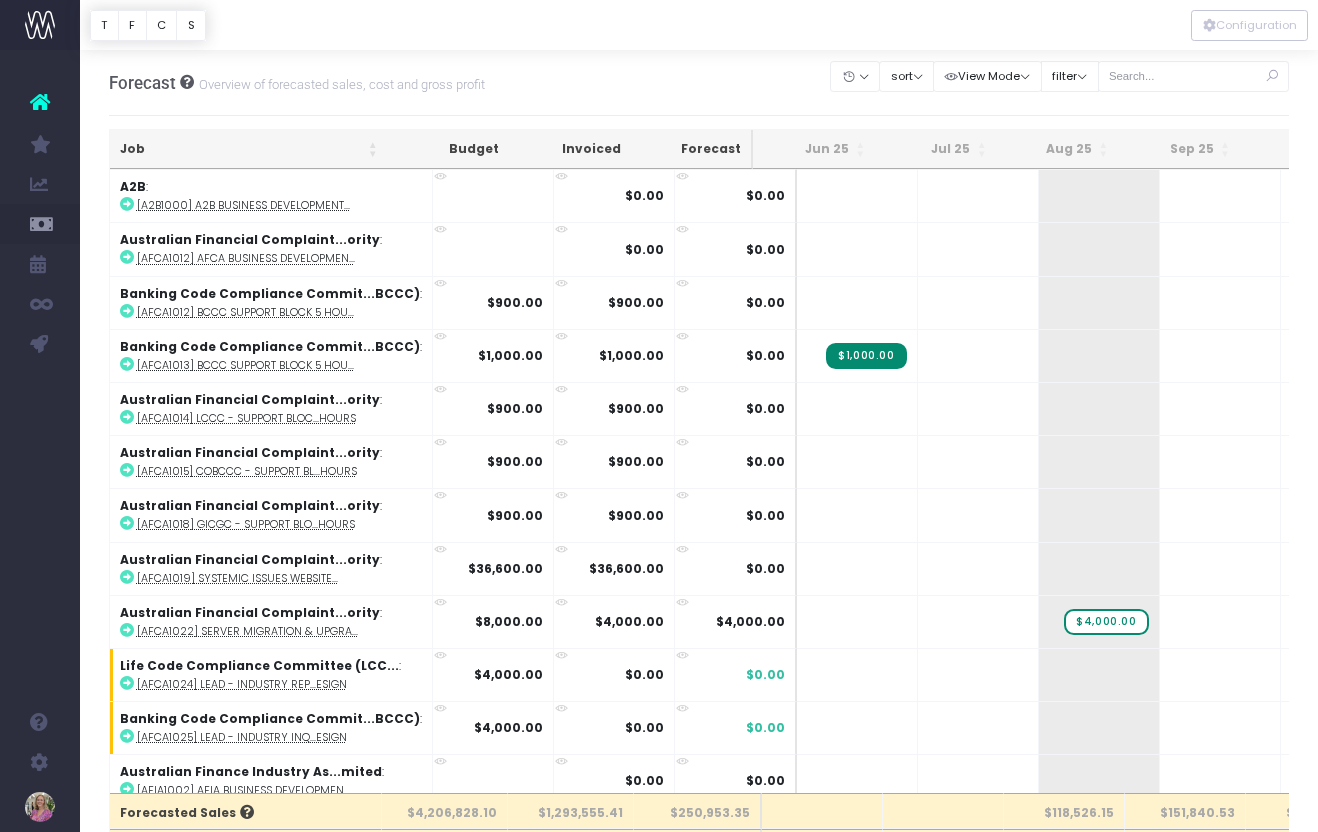 scroll, scrollTop: 0, scrollLeft: 0, axis: both 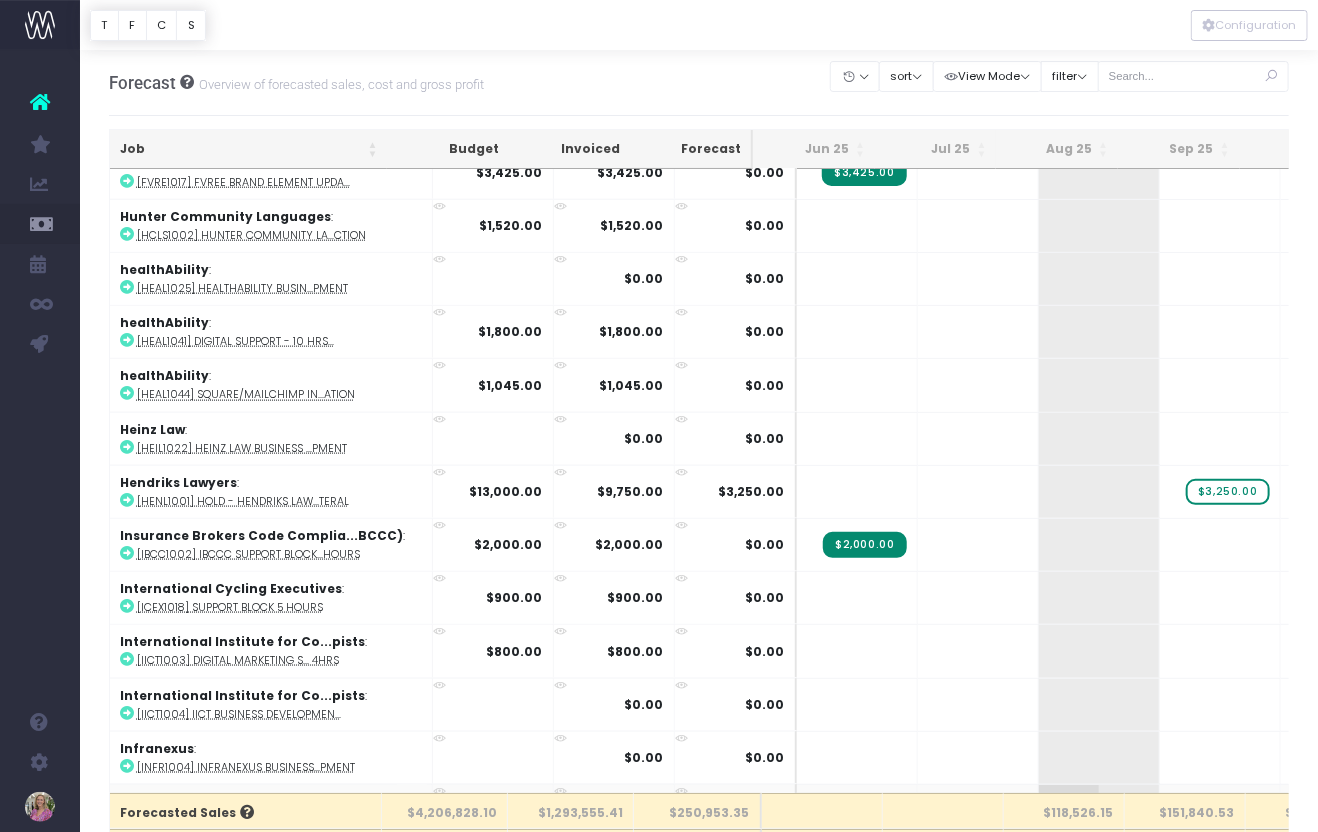 click on "+" at bounding box center (1069, 811) 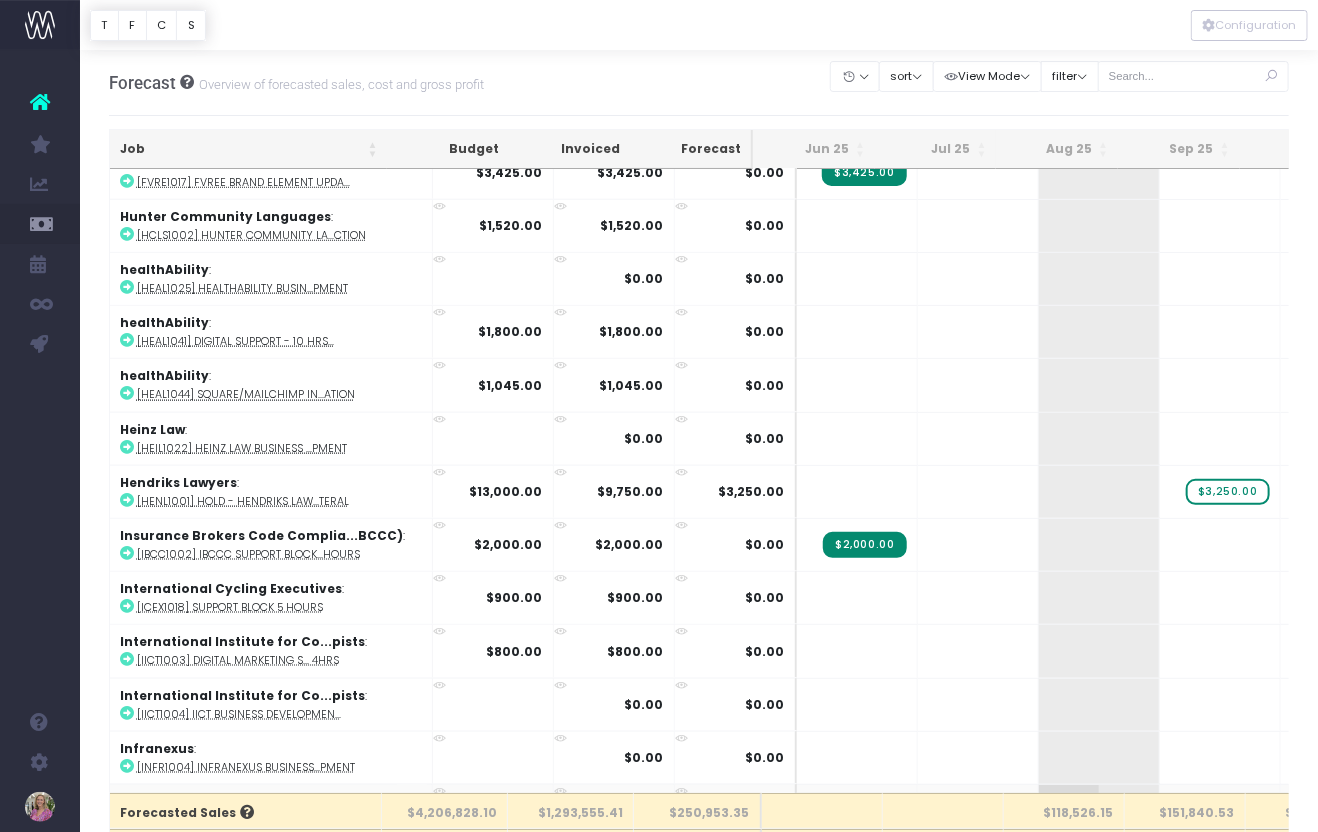 click on "$4,000.00" at bounding box center (1106, 811) 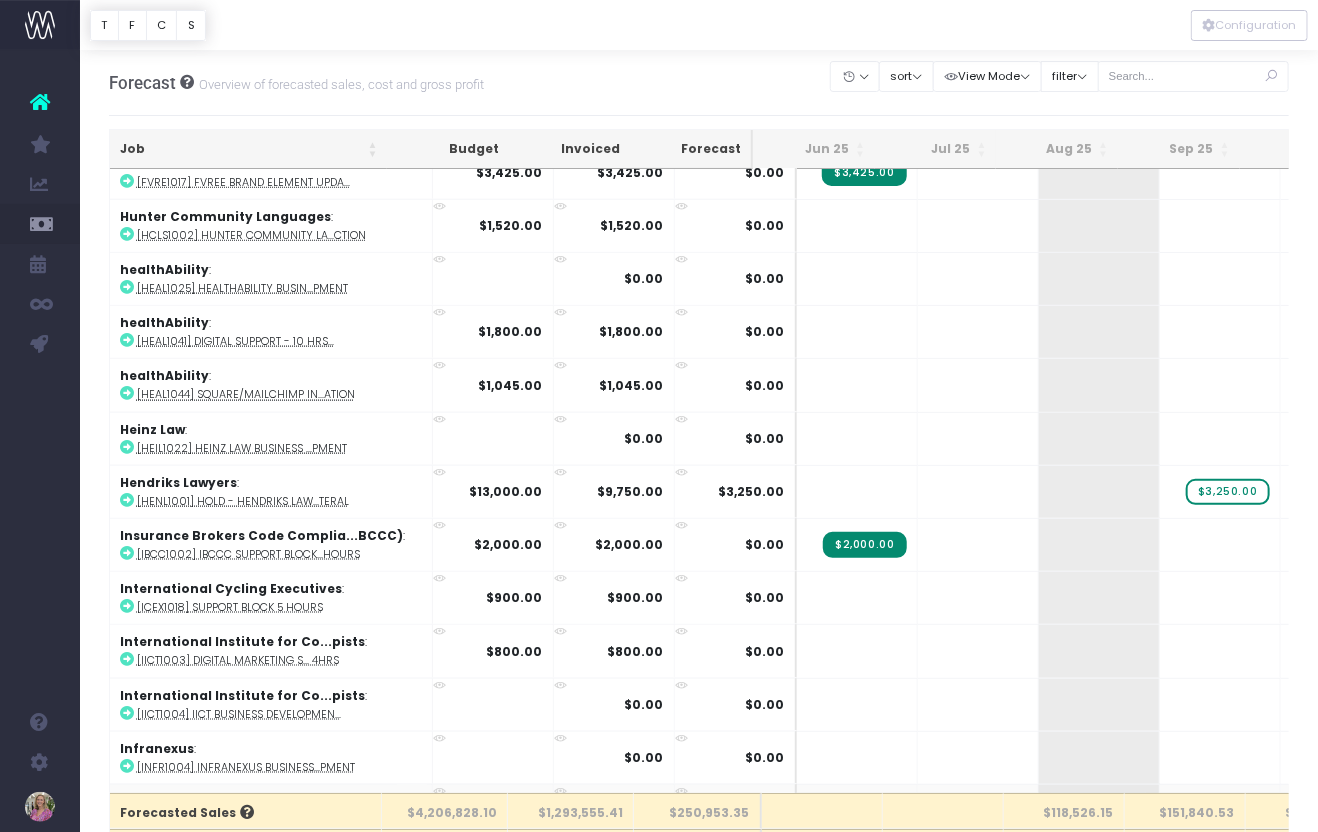 type 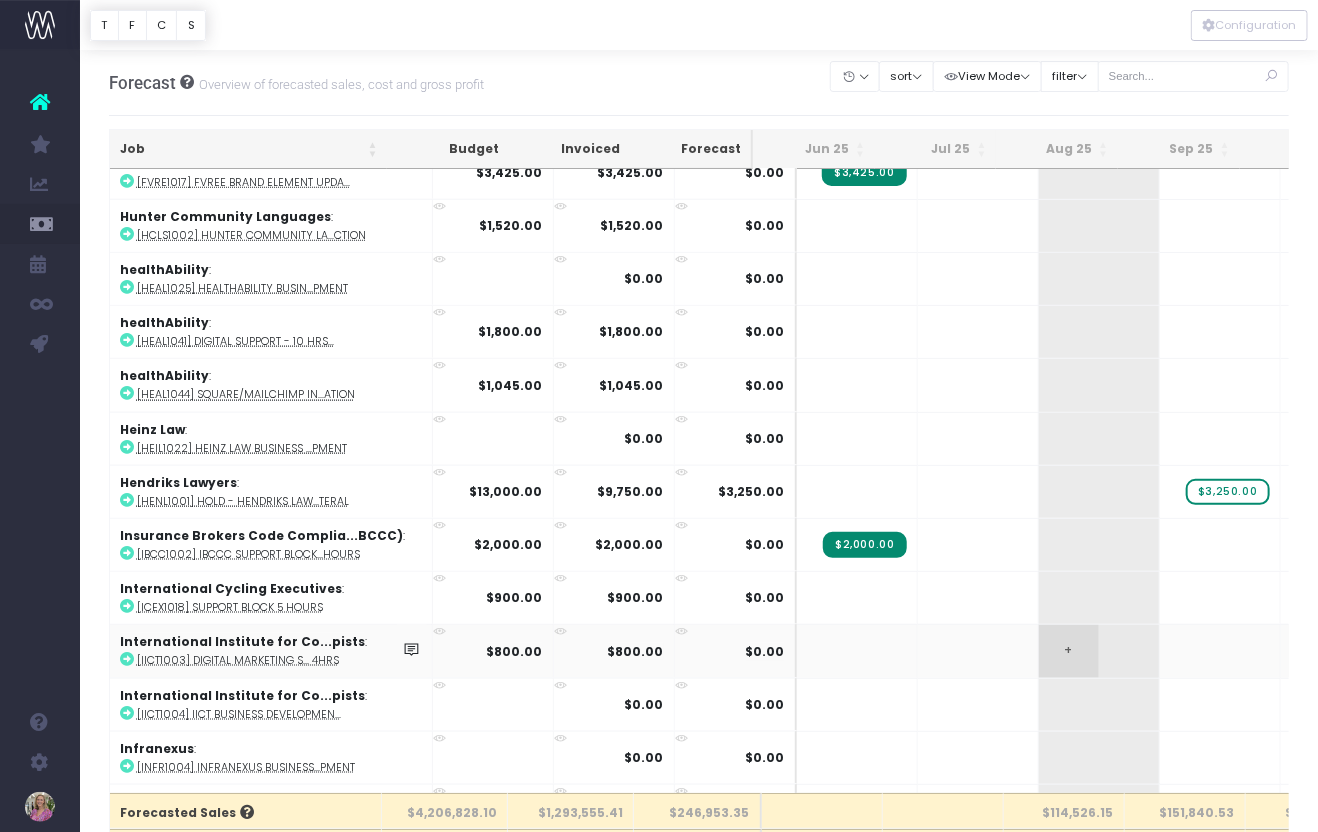 scroll, scrollTop: 7612, scrollLeft: 37, axis: both 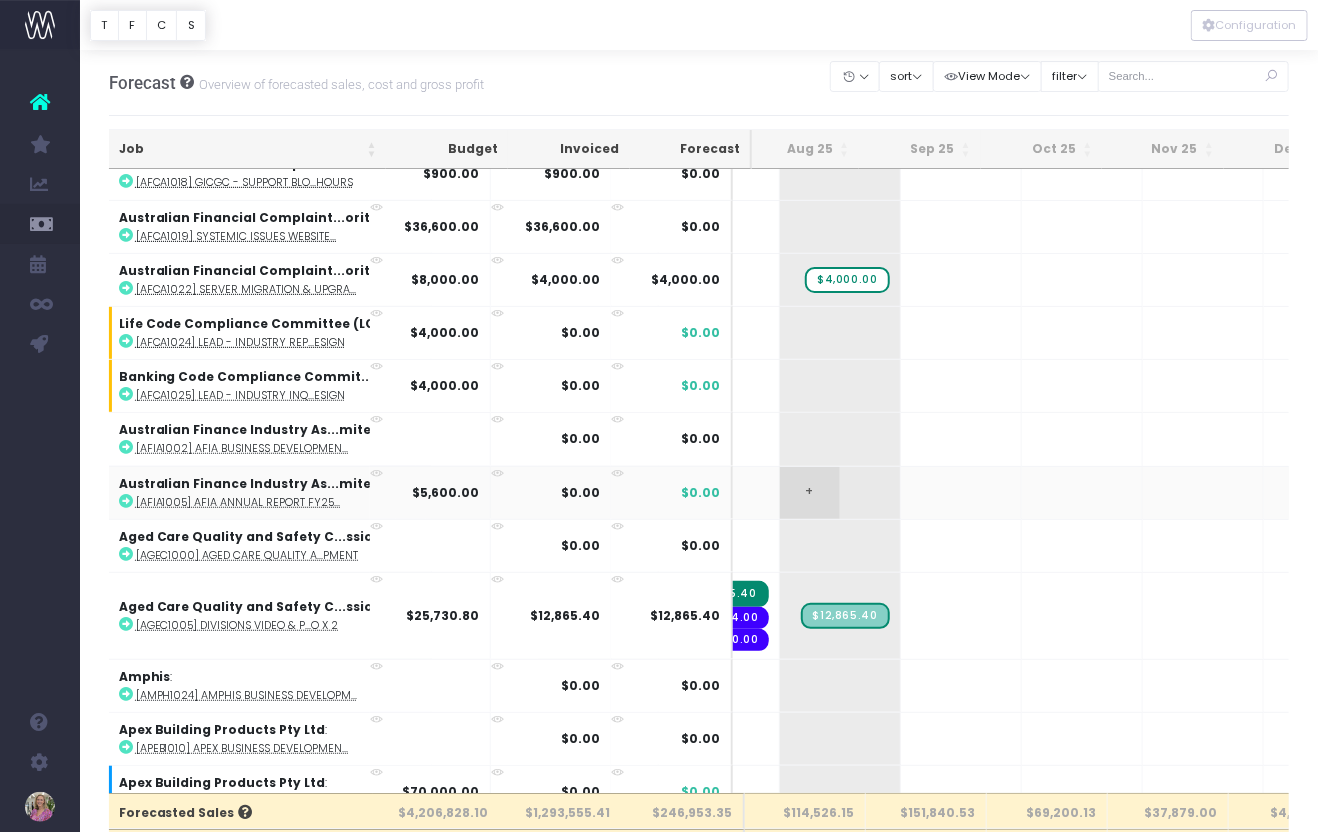 click on "+" at bounding box center [810, 493] 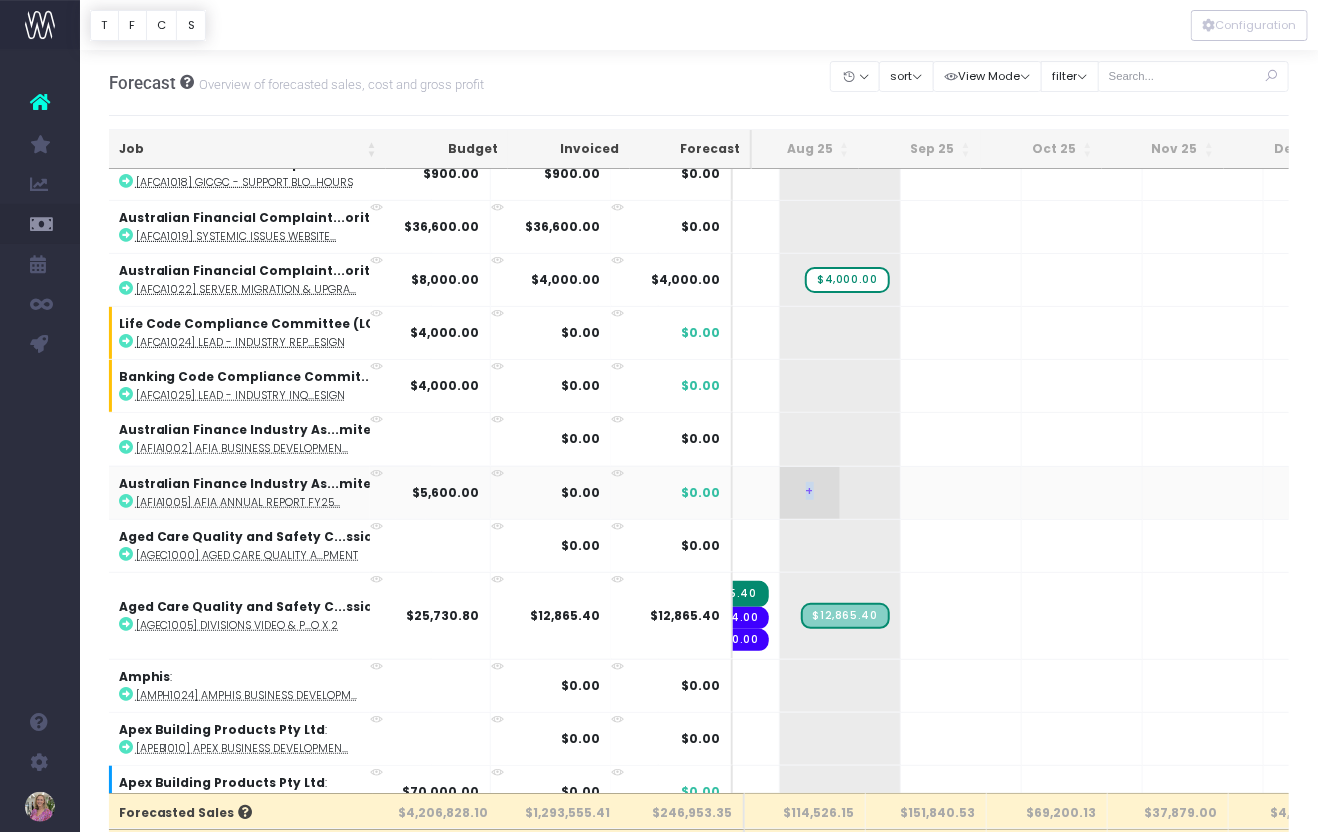 click on "+" at bounding box center (810, 493) 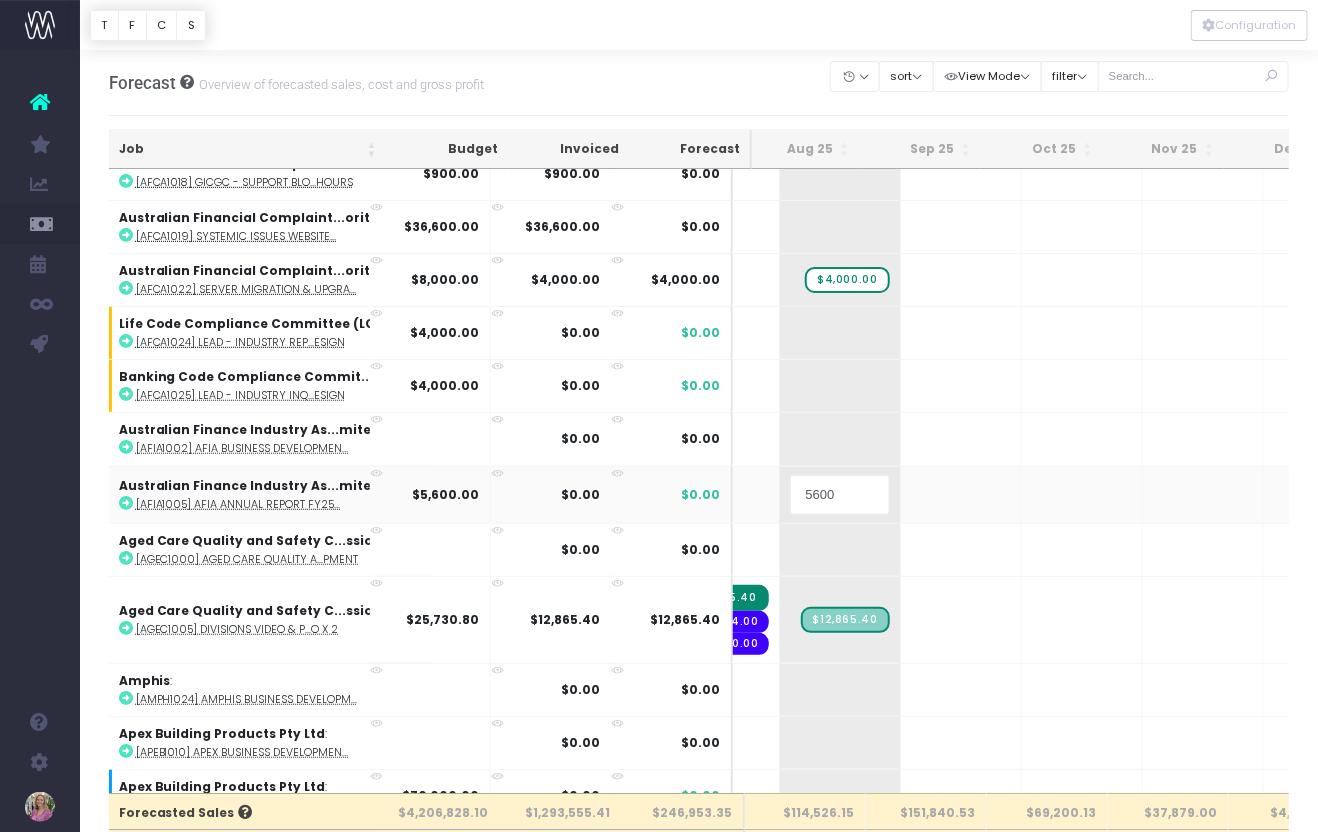 scroll, scrollTop: 342, scrollLeft: 258, axis: both 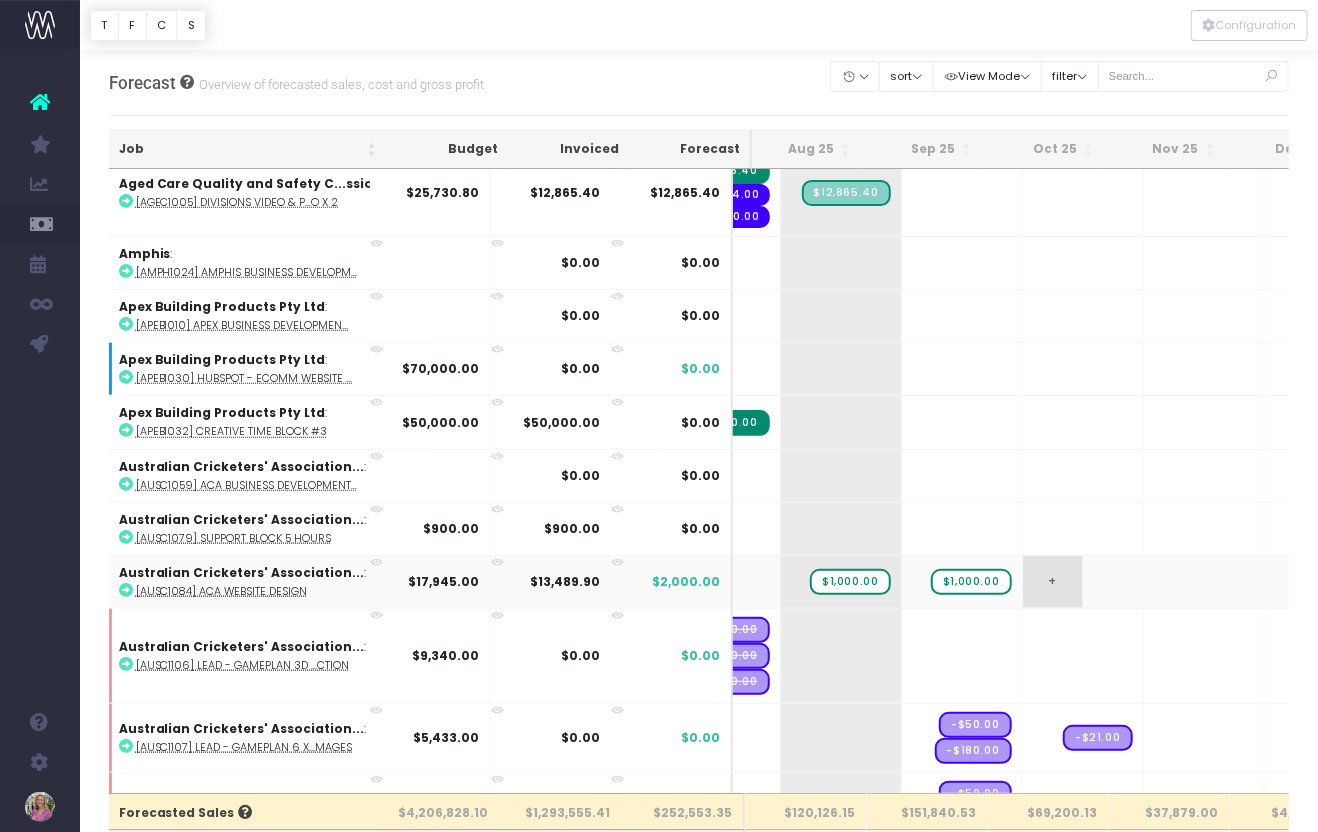 click on "+" at bounding box center (1053, 582) 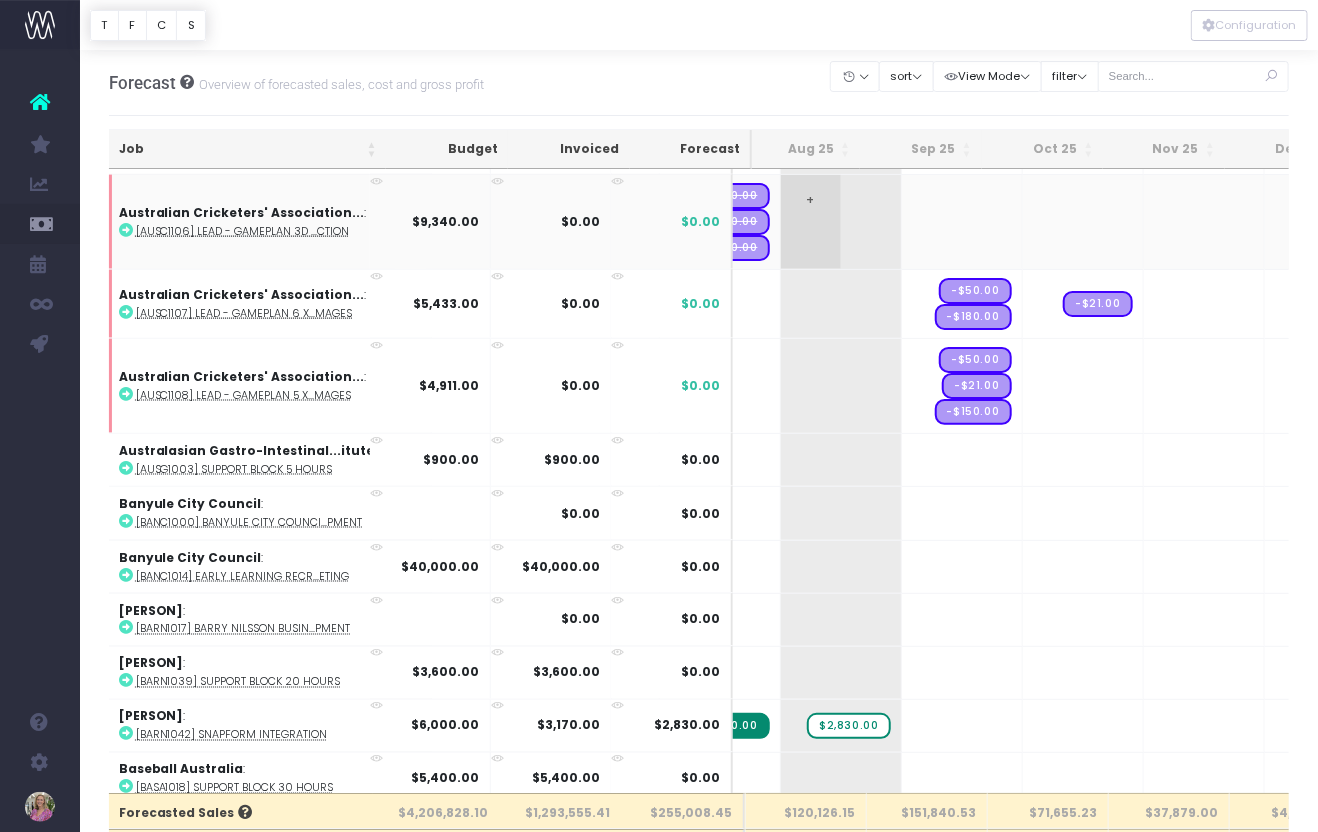scroll, scrollTop: 1204, scrollLeft: 258, axis: both 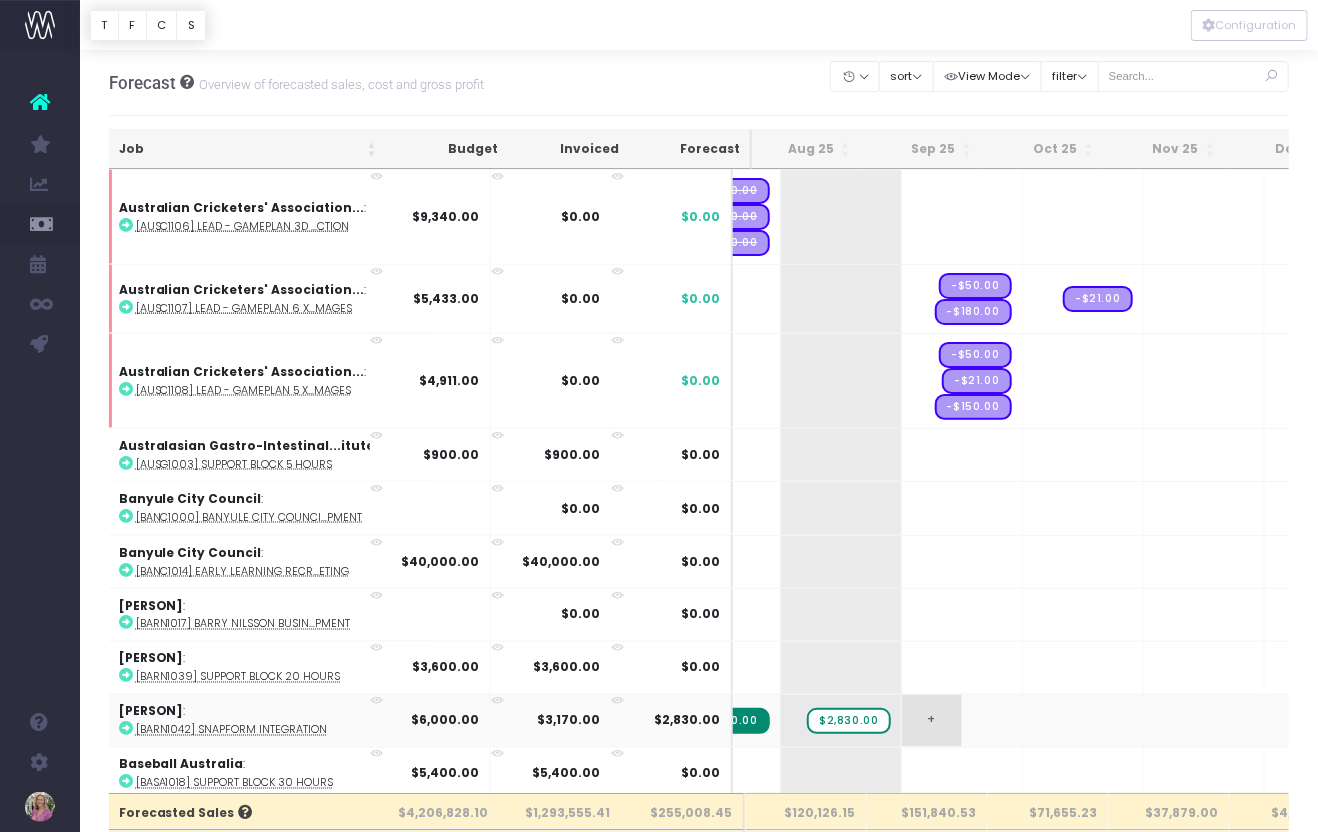 click on "+" at bounding box center (932, 721) 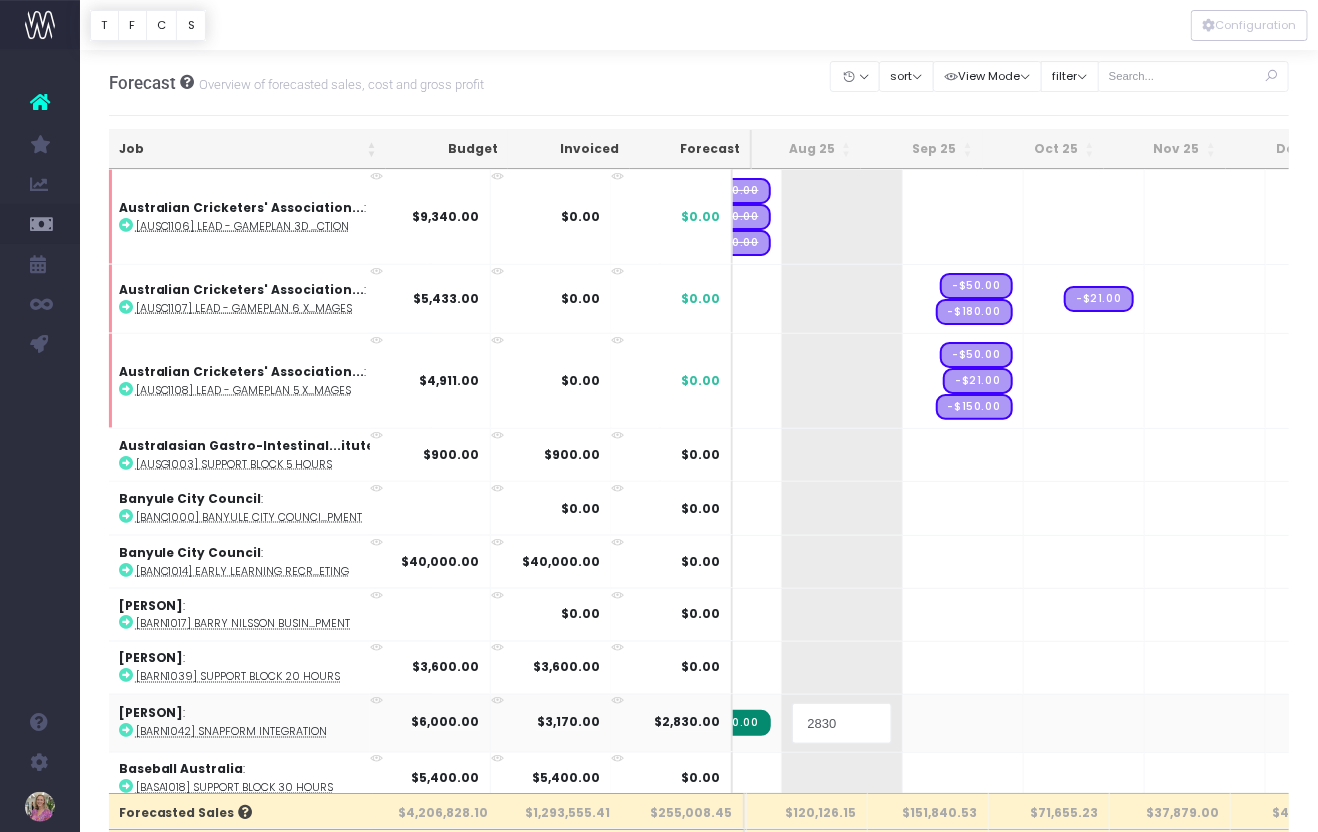 type 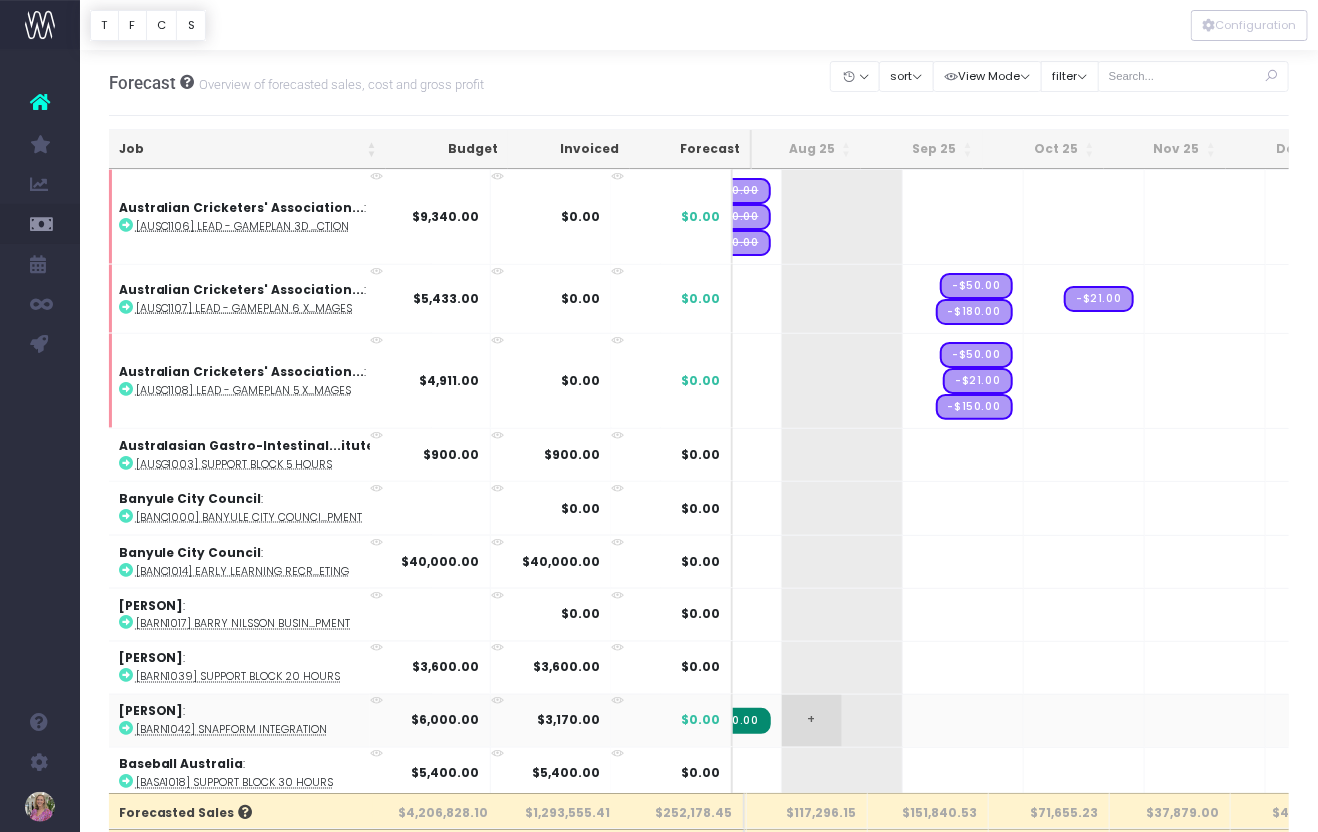 click on "+" at bounding box center [812, 721] 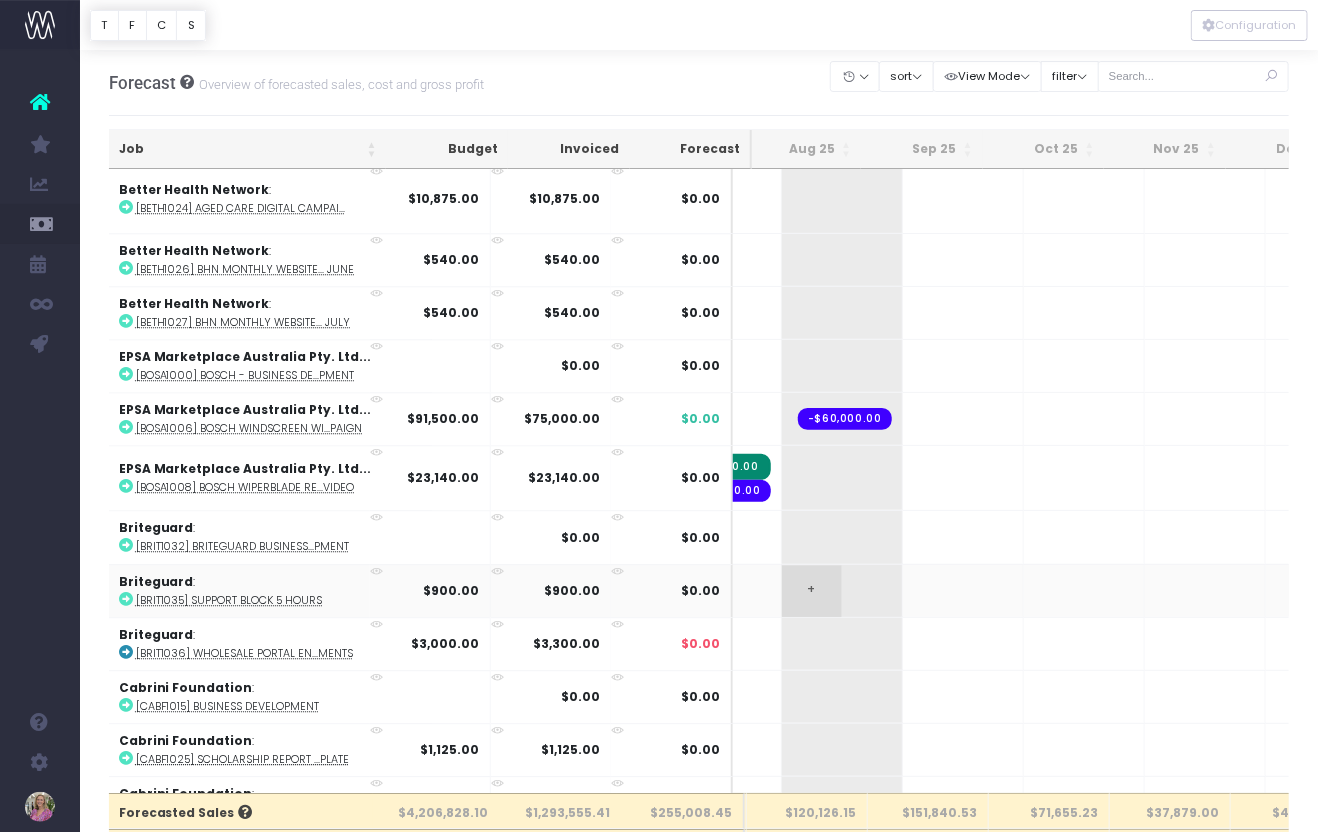 scroll, scrollTop: 2161, scrollLeft: 196, axis: both 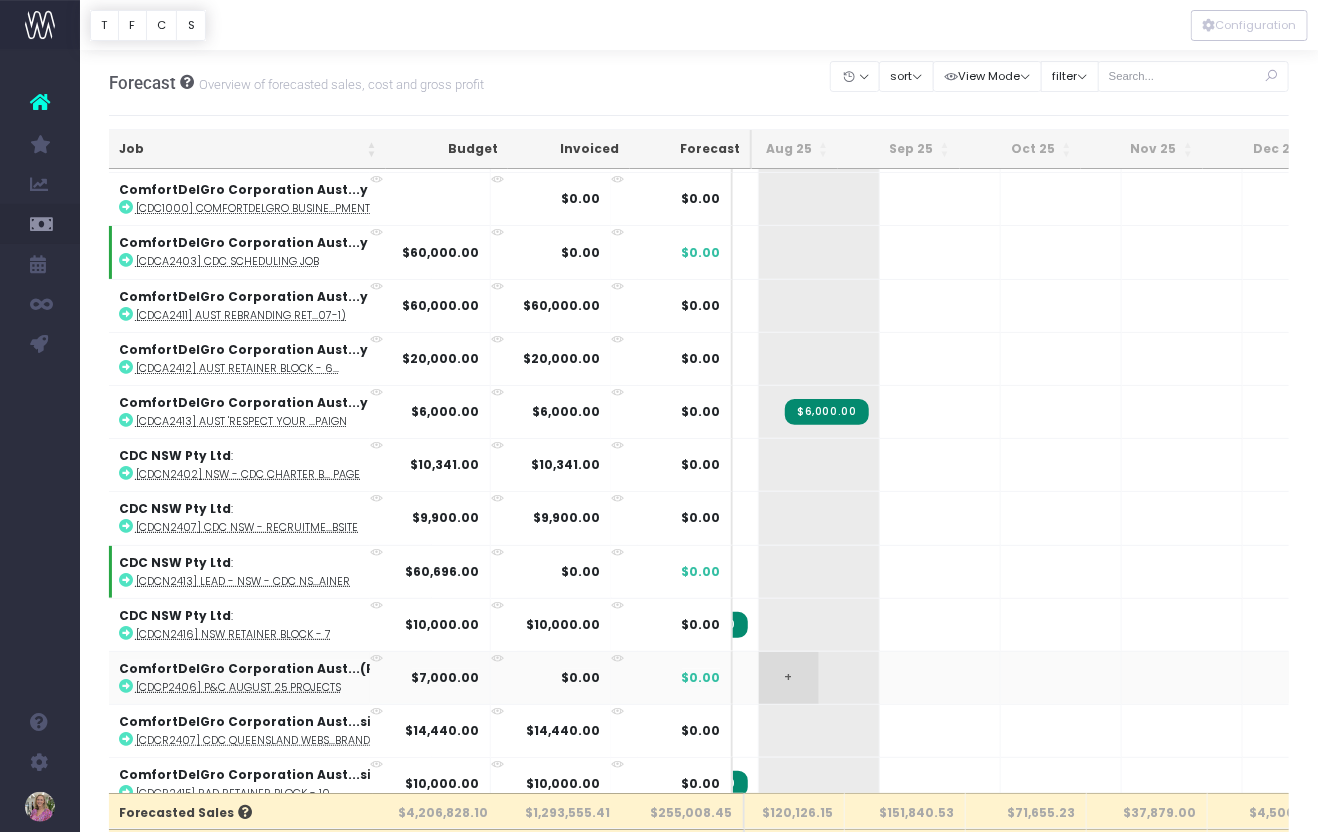 click on "+" at bounding box center [789, 678] 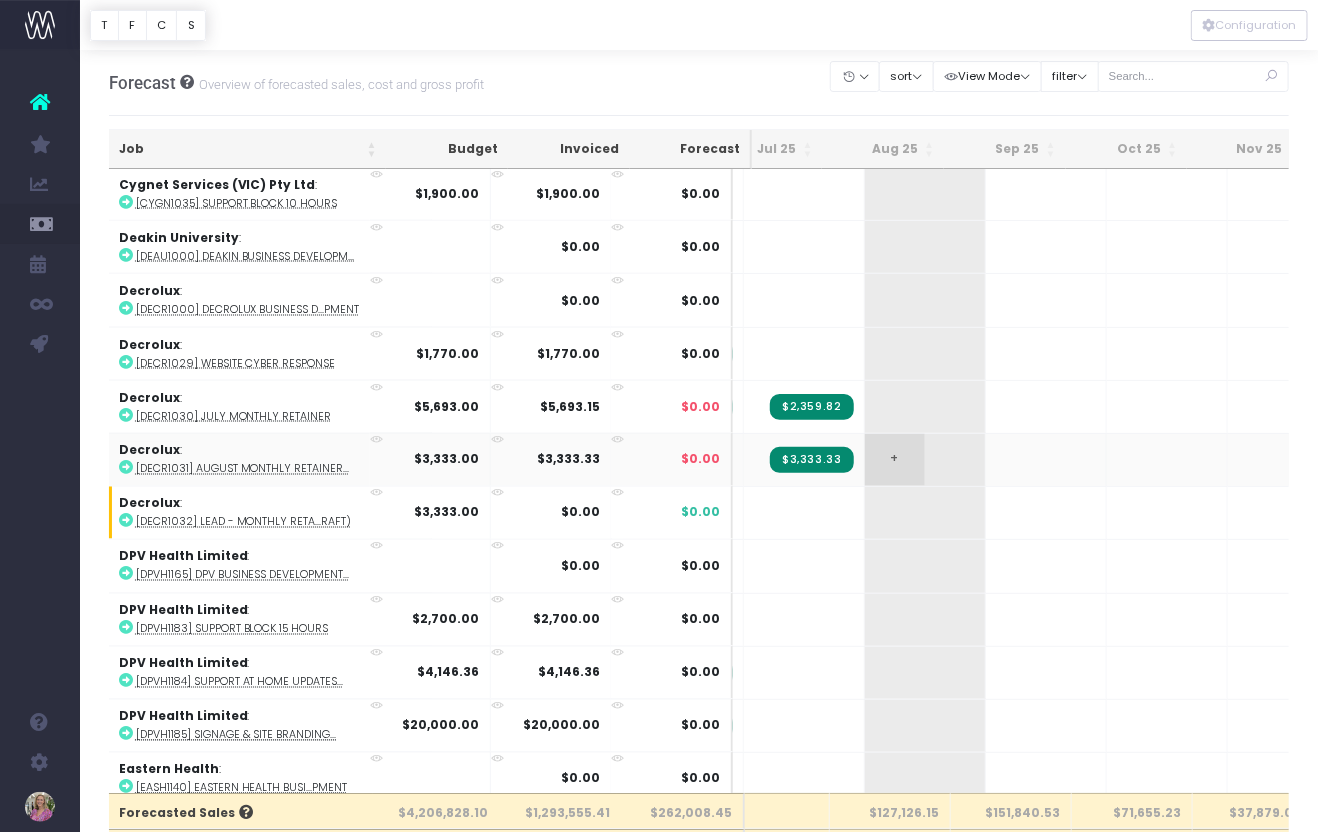 scroll, scrollTop: 4684, scrollLeft: 181, axis: both 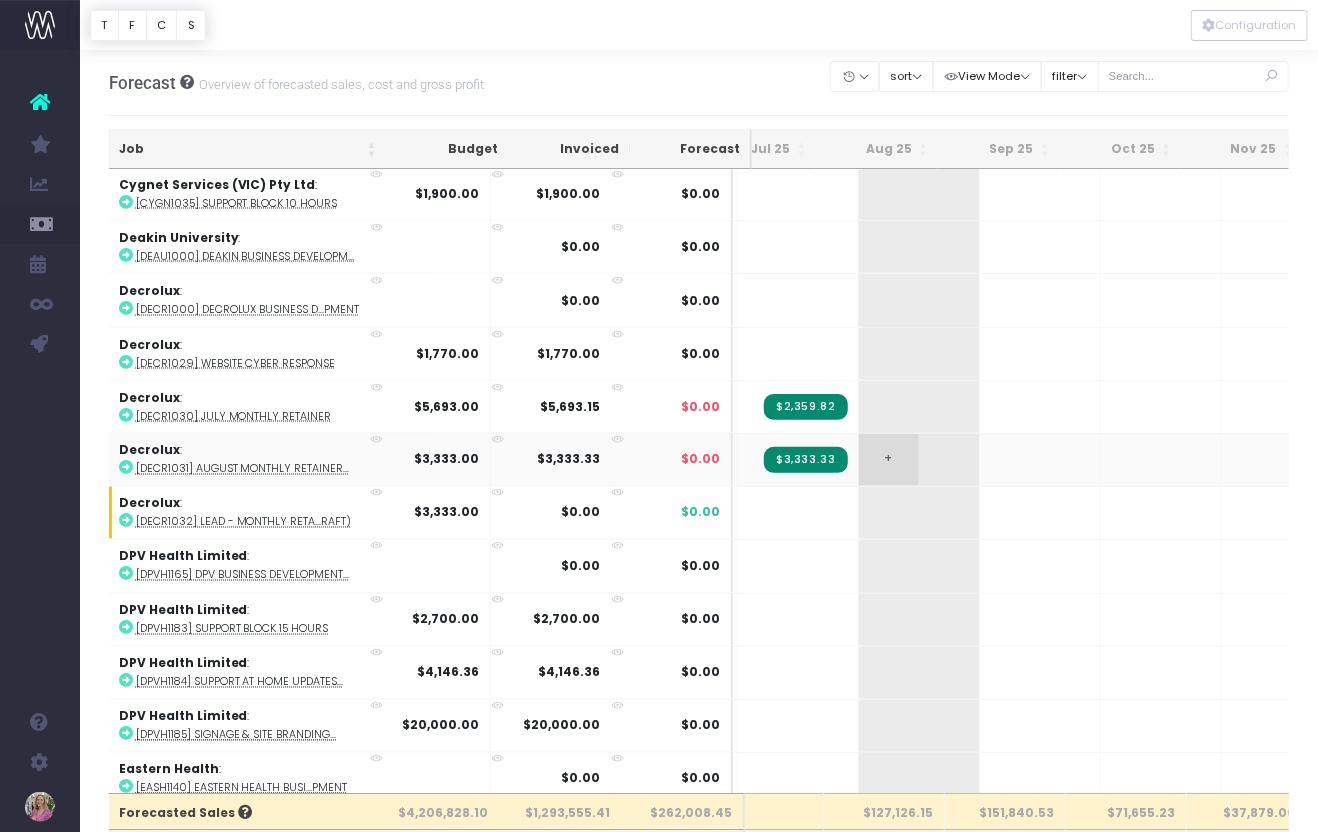 click on "+" at bounding box center (889, 460) 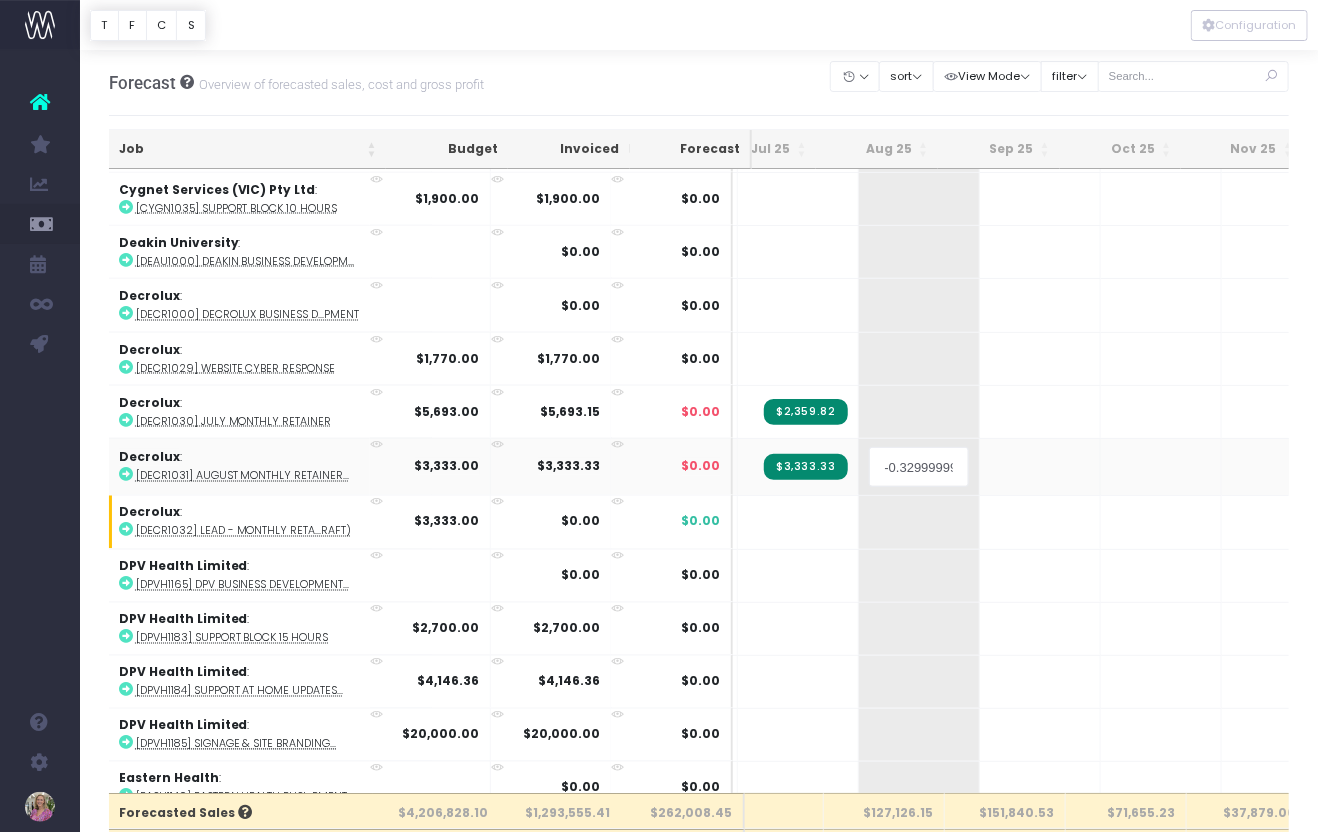 type 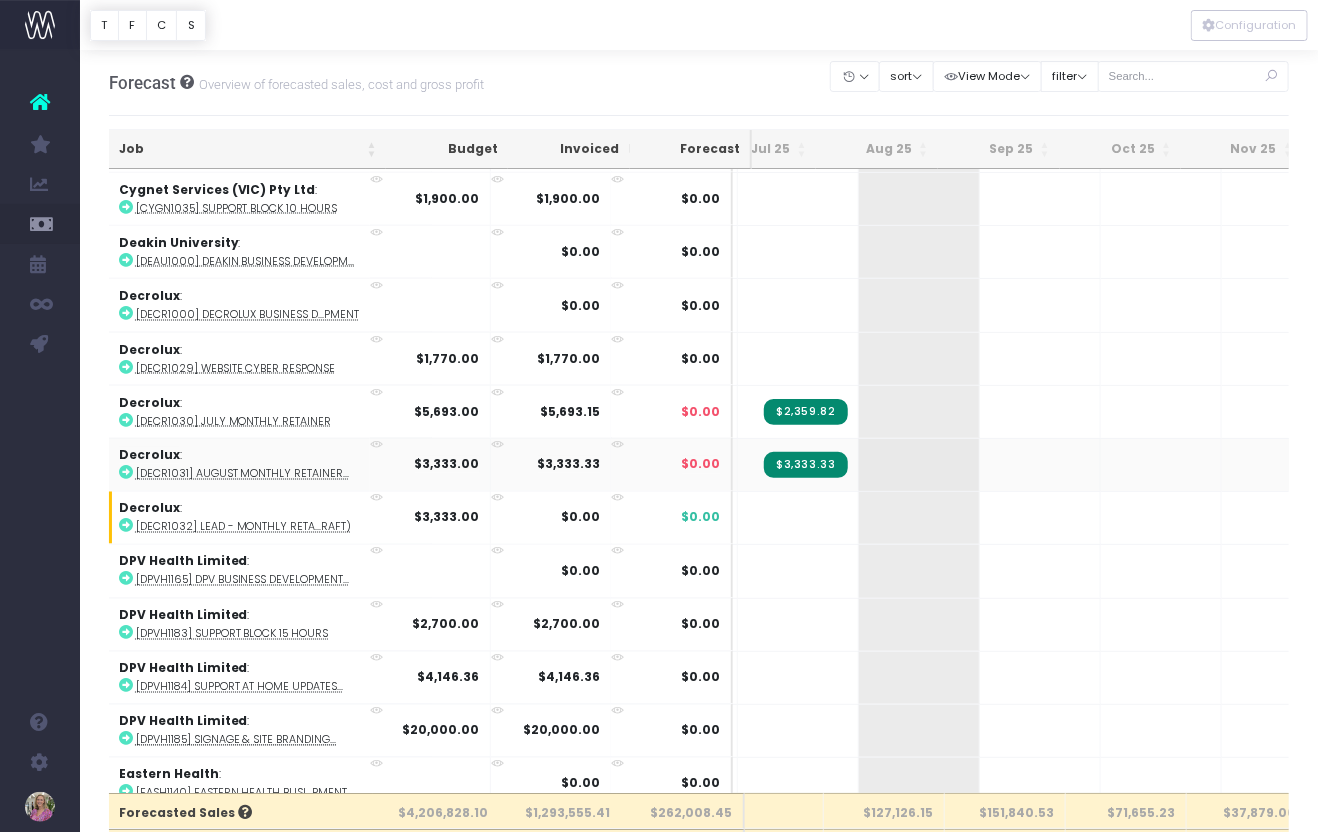click on "[DECR1031] August Monthly Retainer..." at bounding box center (243, 474) 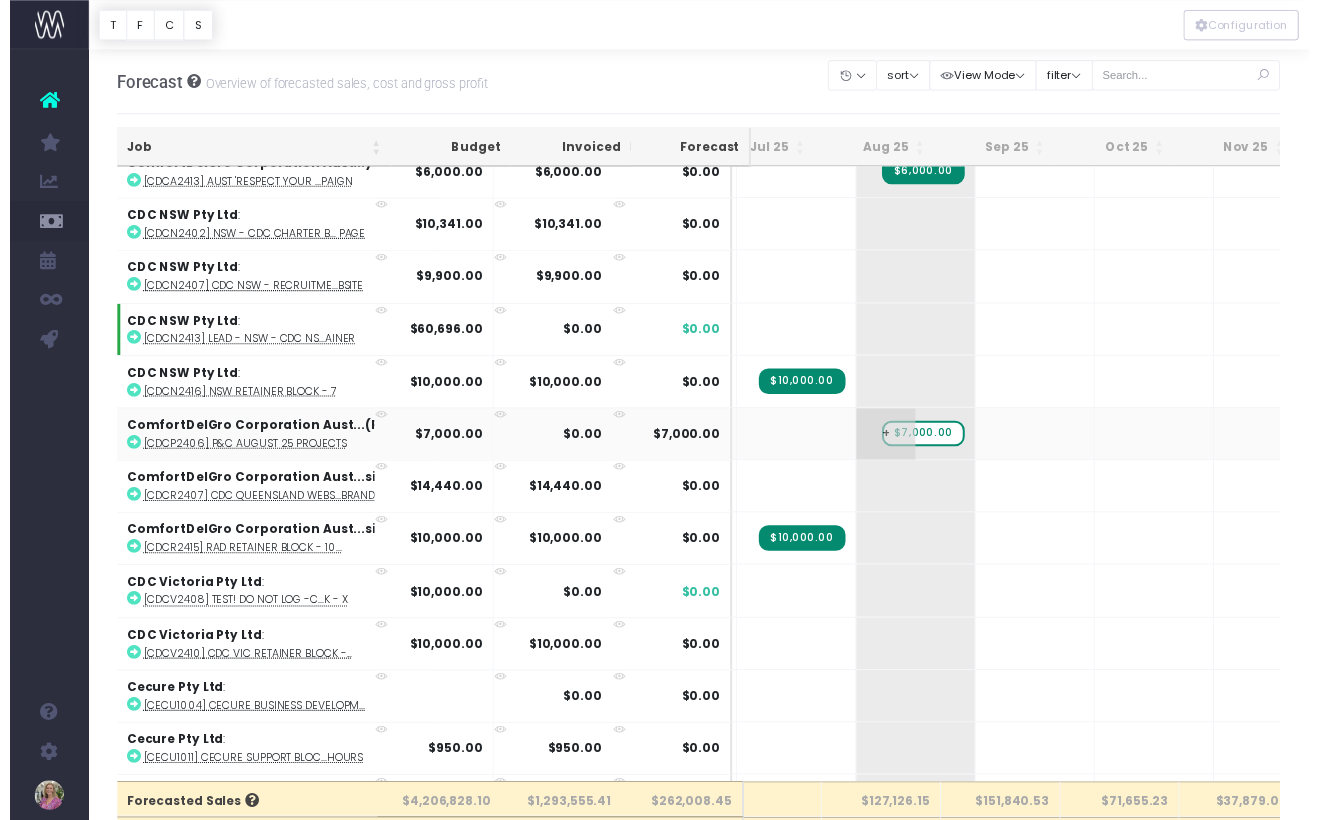 scroll, scrollTop: 3526, scrollLeft: 180, axis: both 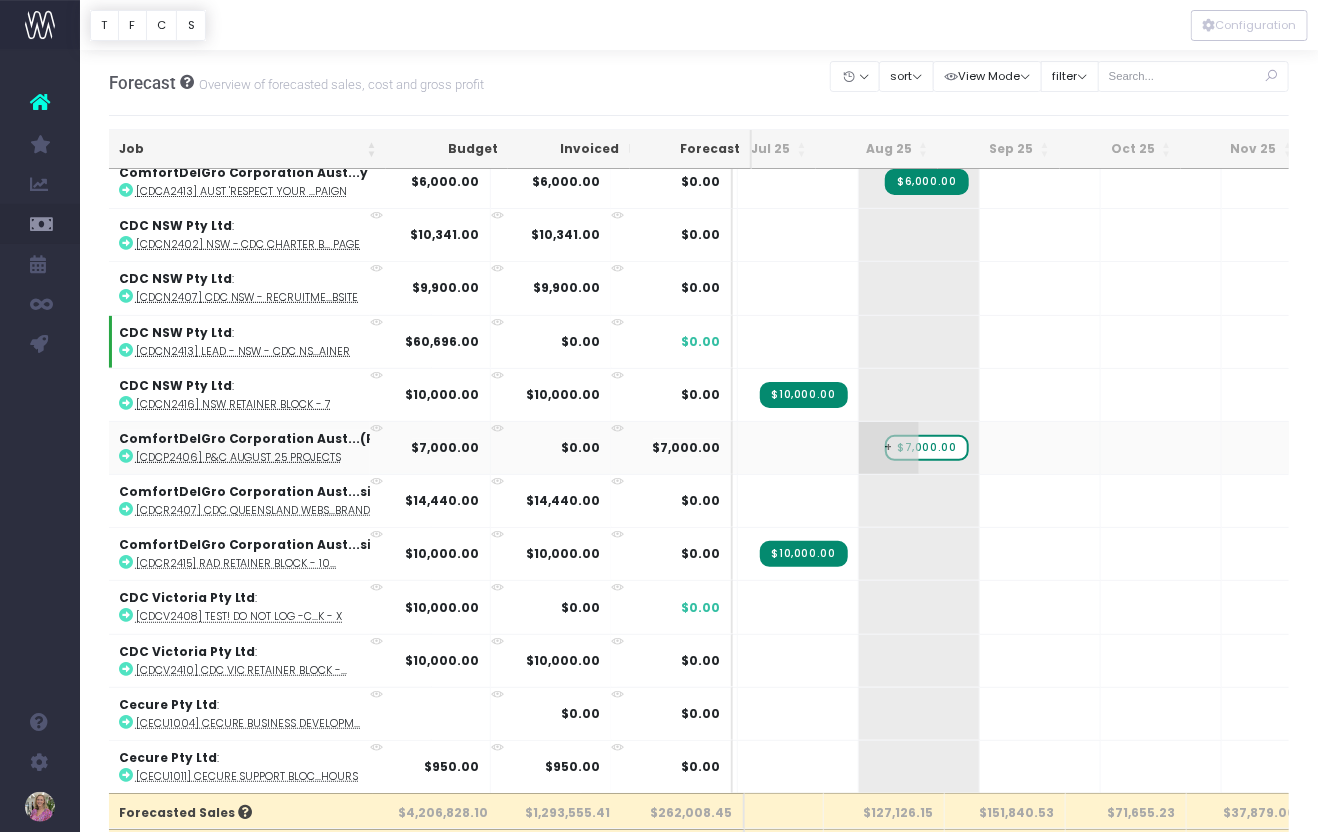 click on "$7,000.00" at bounding box center (926, 448) 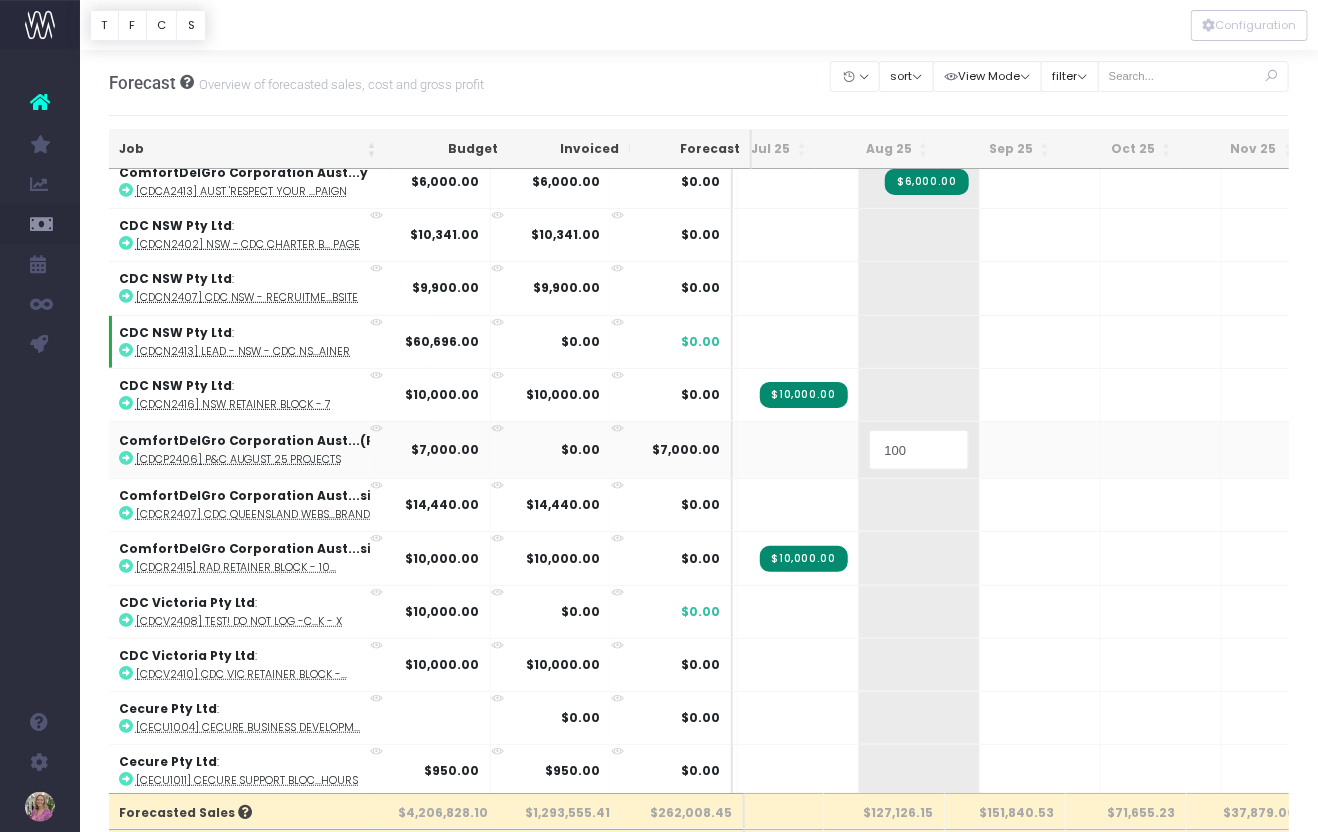 type on "1000" 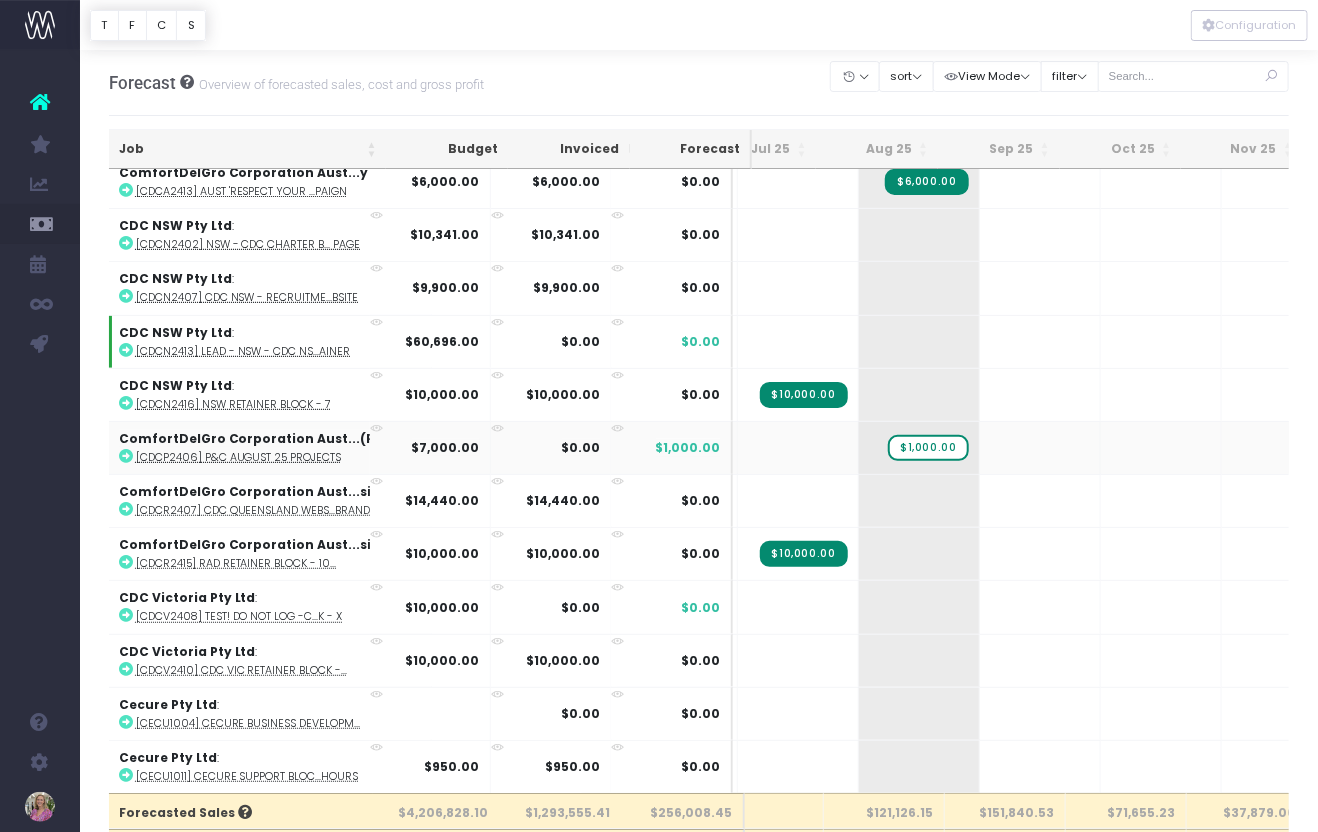 click at bounding box center [126, 456] 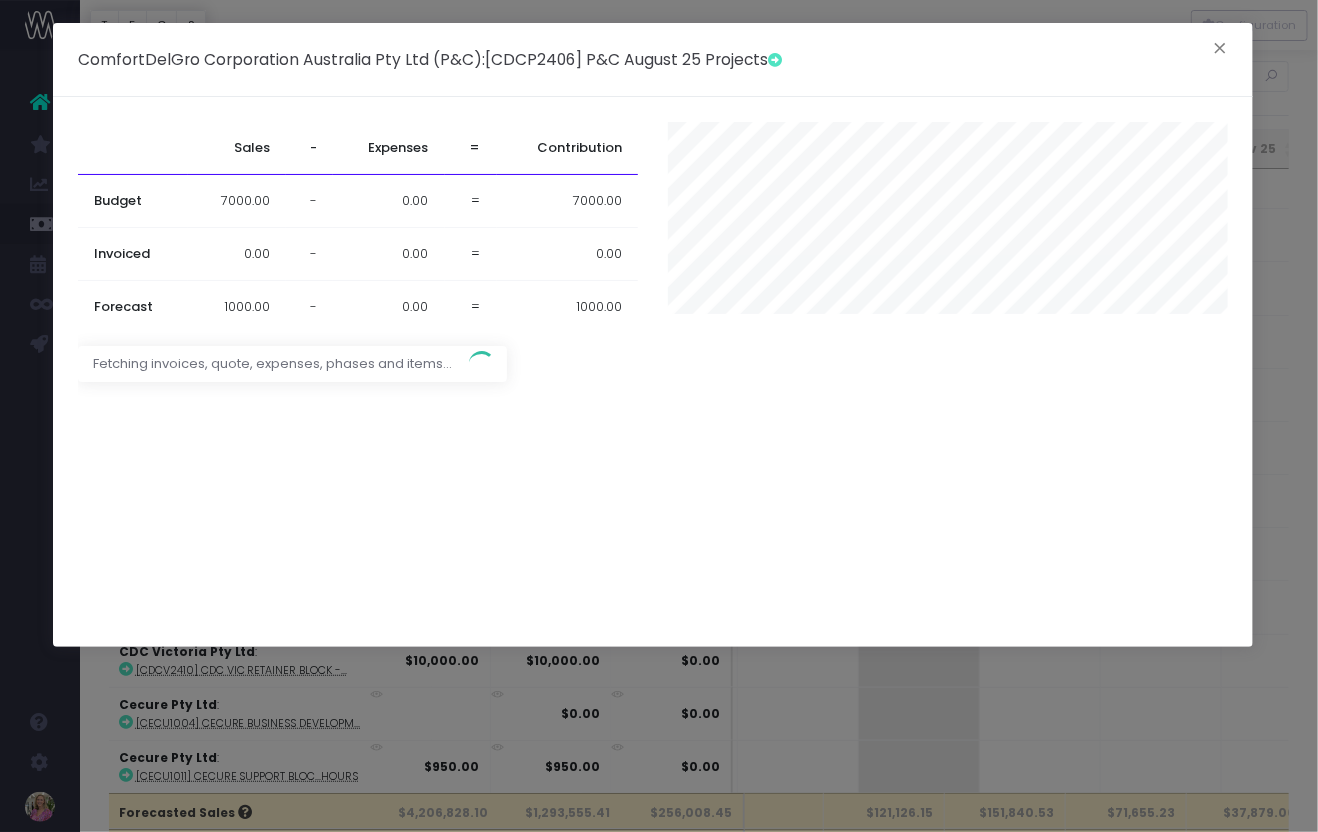 click on "7000.00" at bounding box center [237, 201] 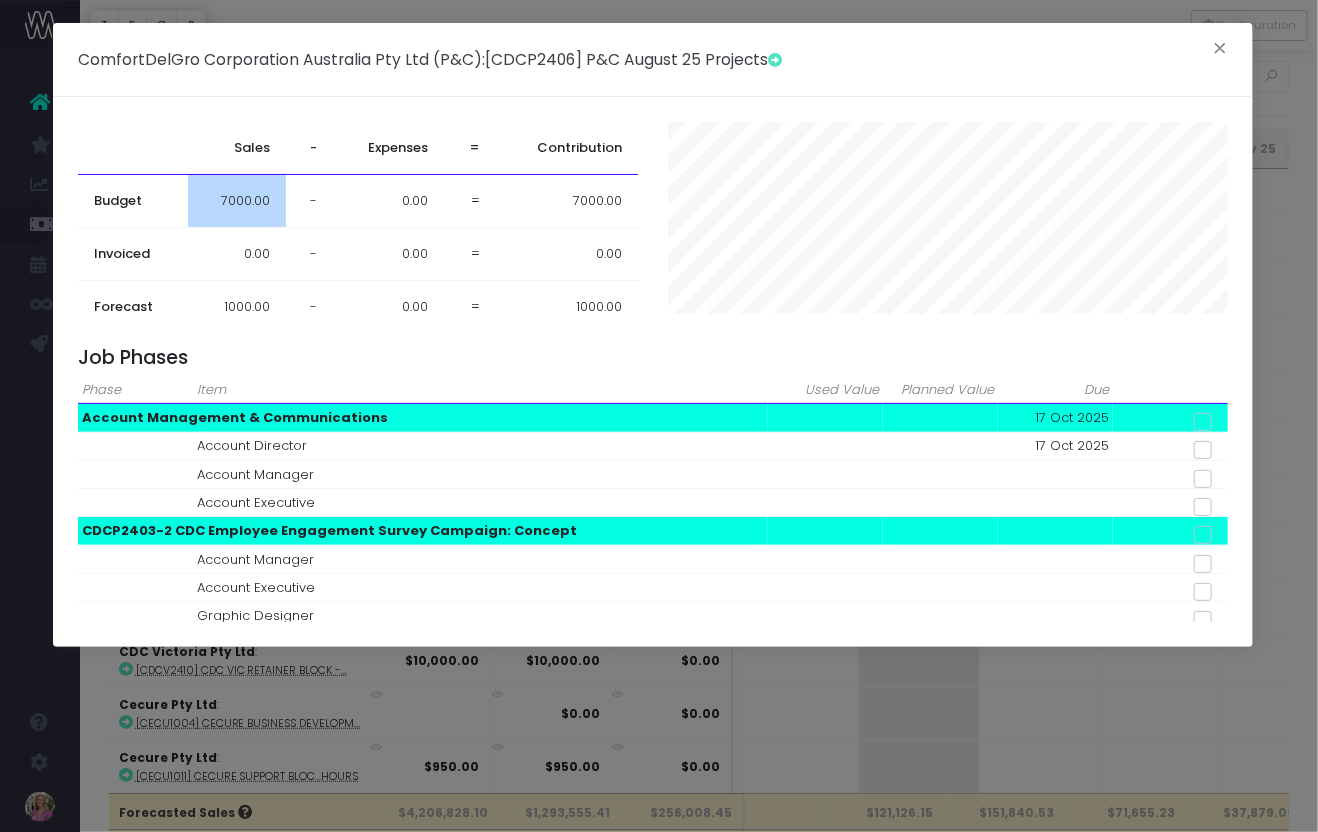 click on "7000.00" at bounding box center (237, 201) 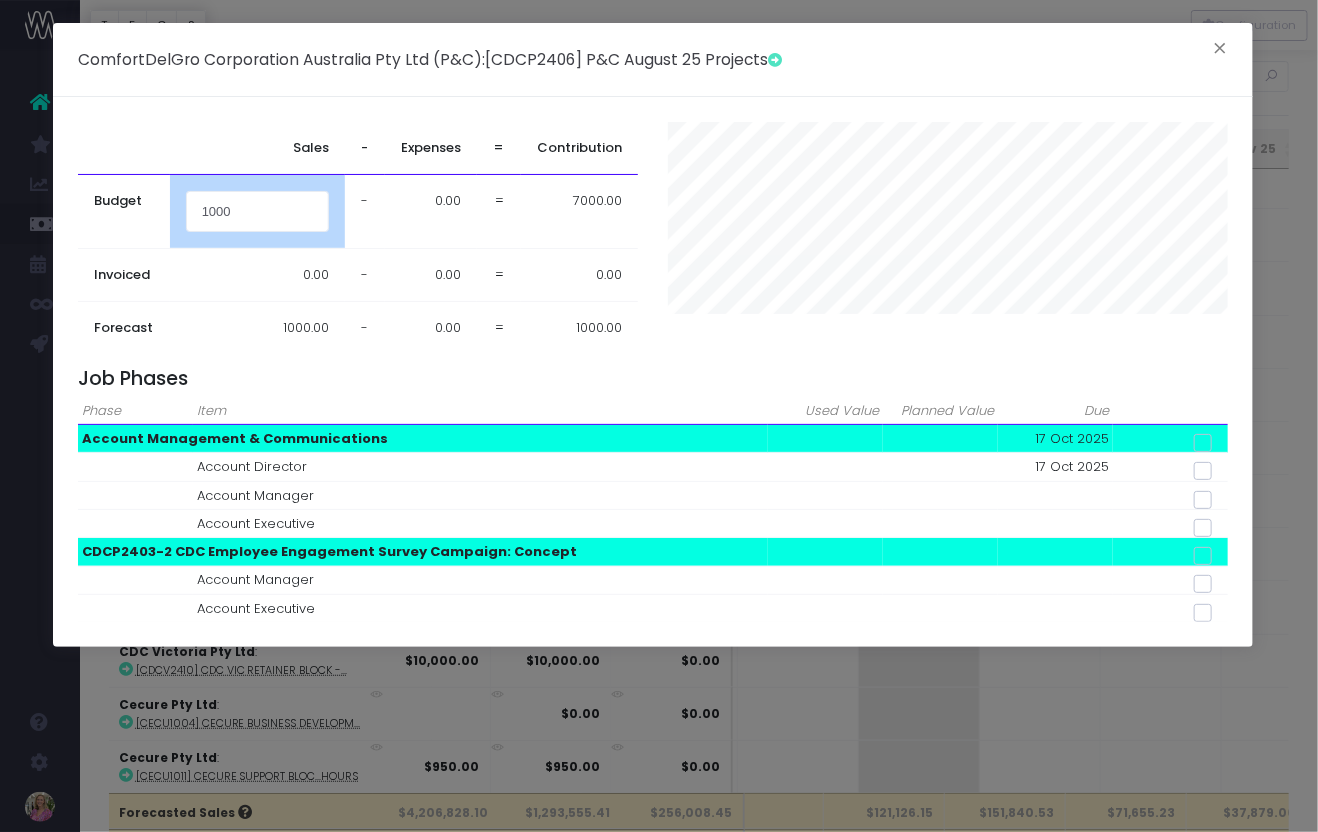 type on "1000" 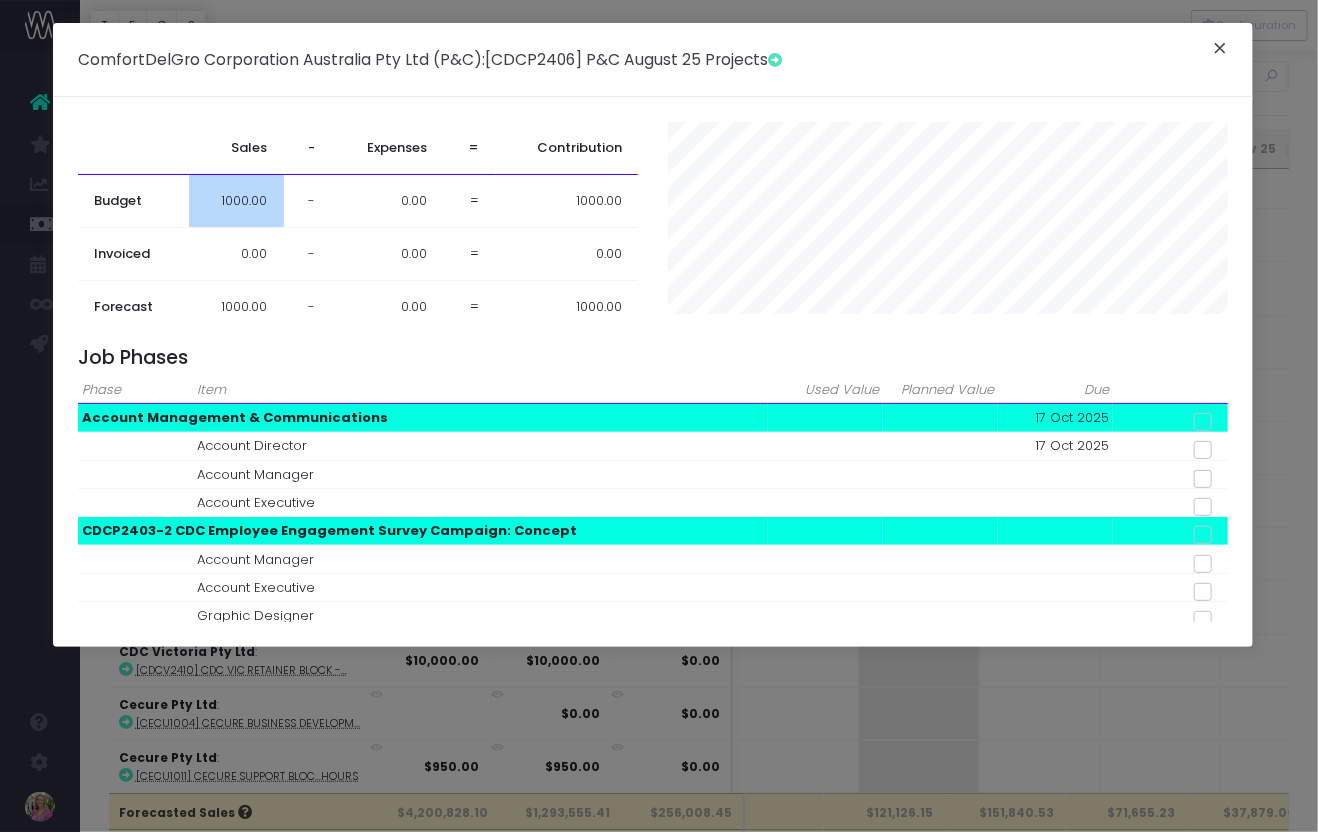 click on "×" at bounding box center [1220, 51] 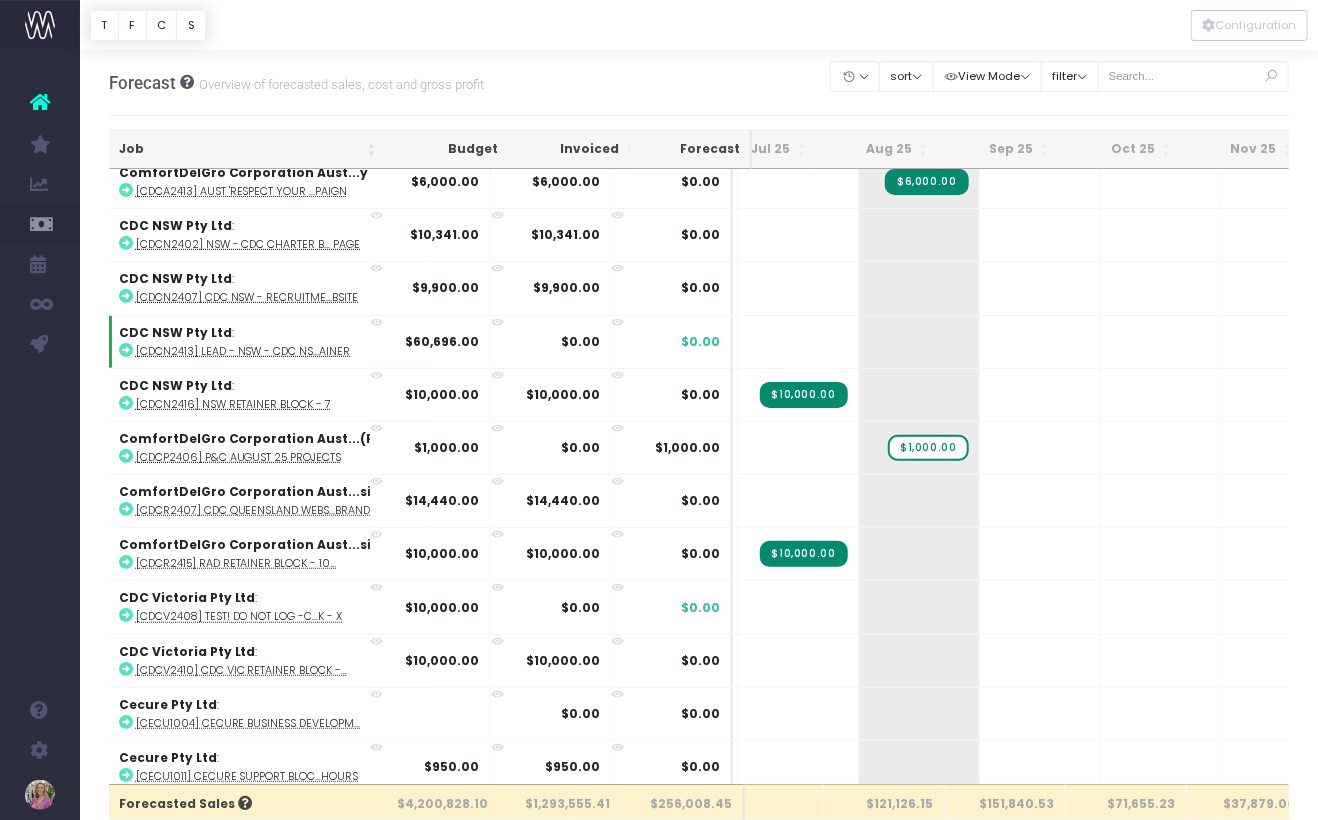 scroll, scrollTop: 3526, scrollLeft: 228, axis: both 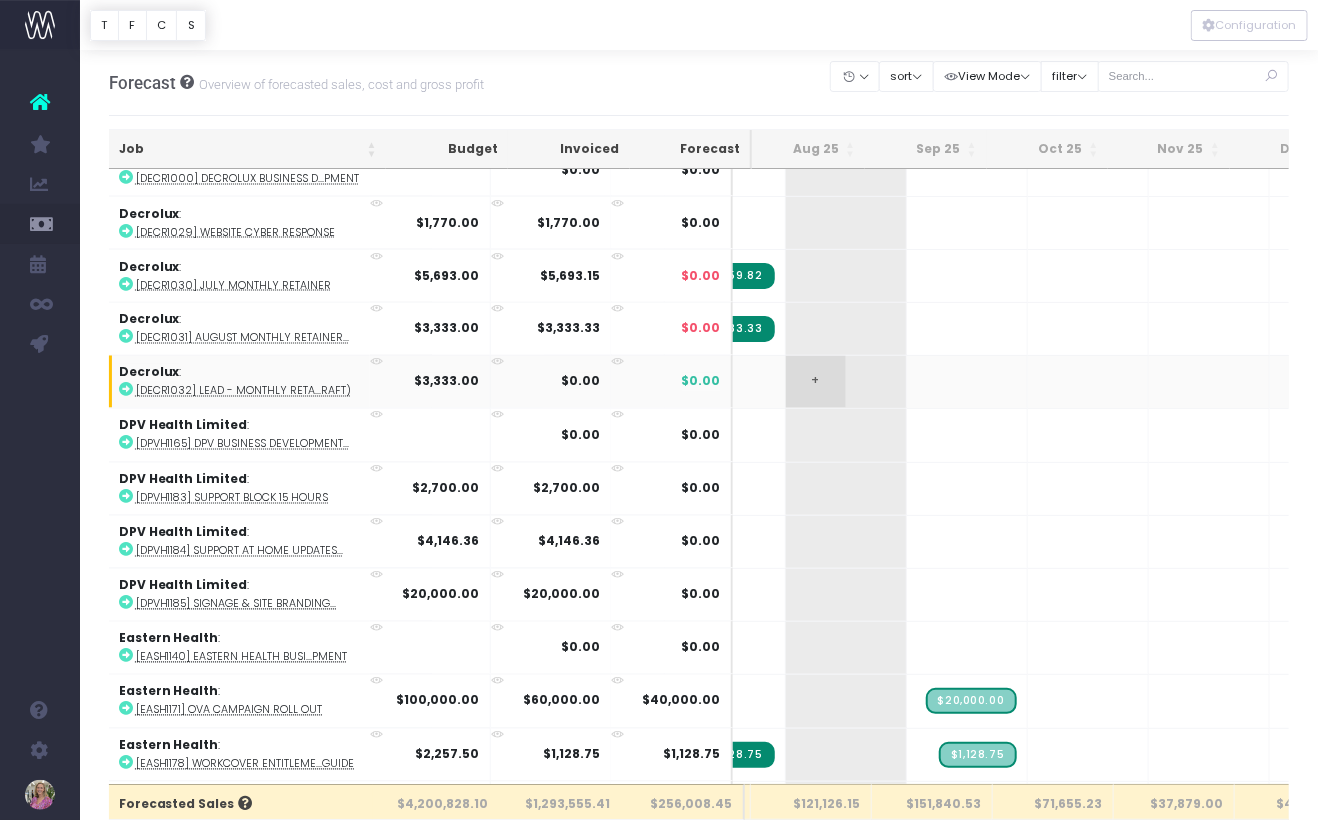 click on "+" at bounding box center (816, 382) 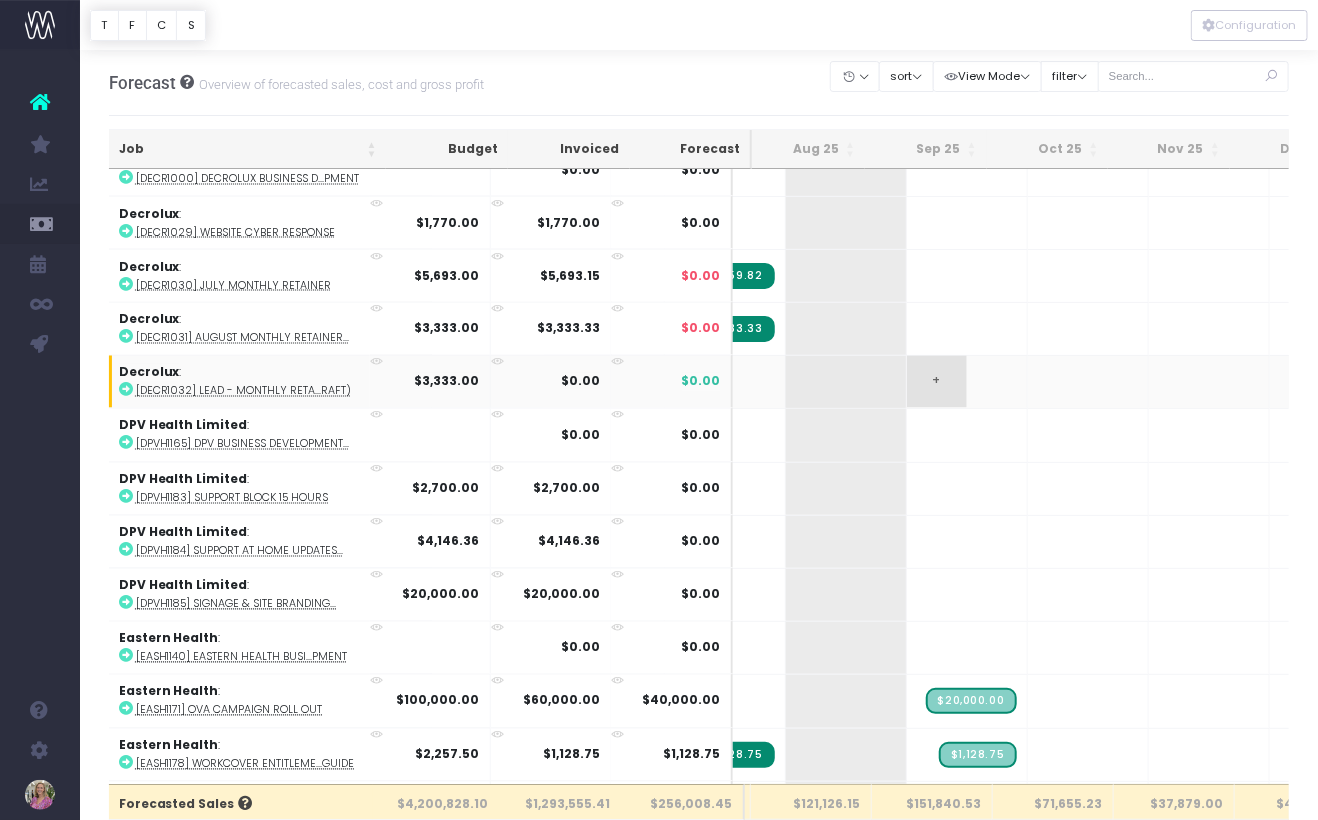 drag, startPoint x: 785, startPoint y: 335, endPoint x: 939, endPoint y: 353, distance: 155.04839 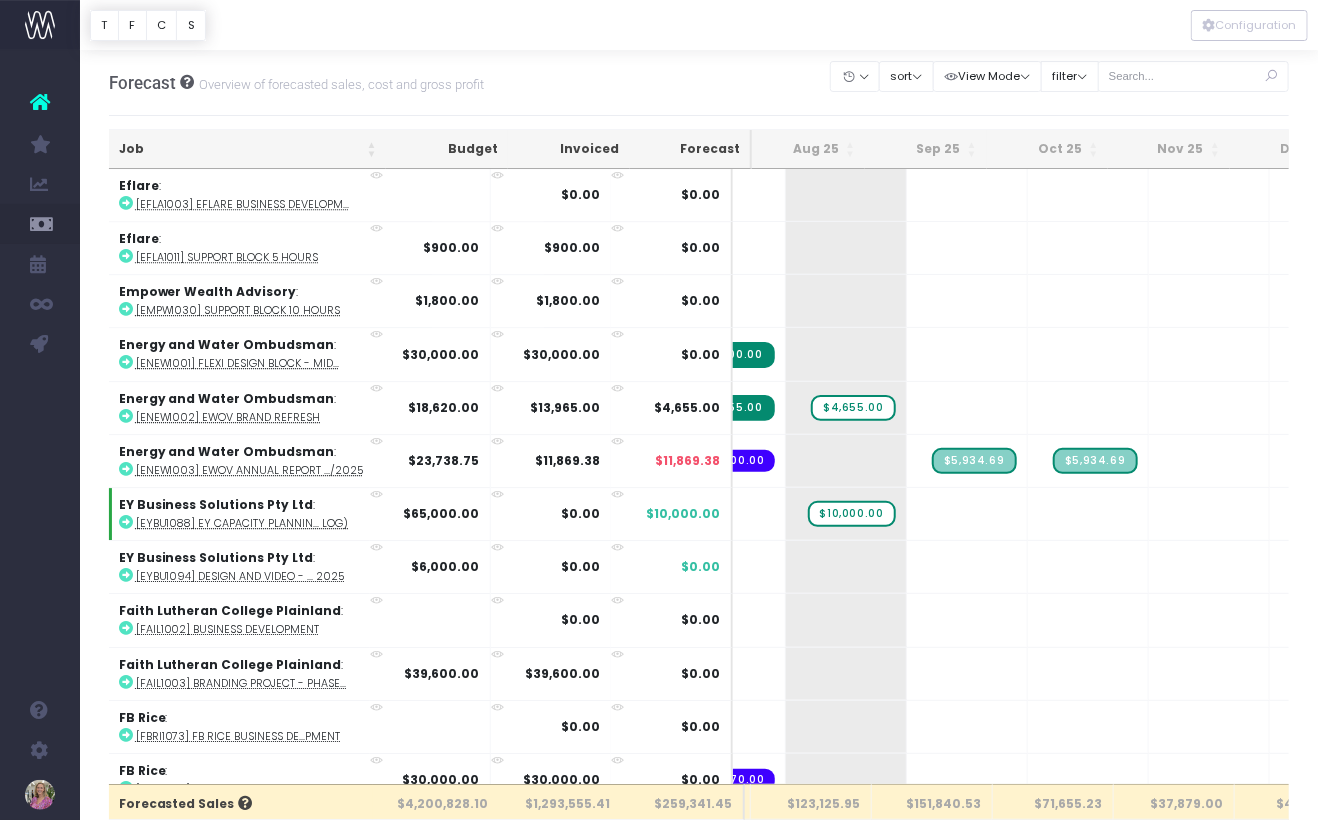 scroll, scrollTop: 5936, scrollLeft: 253, axis: both 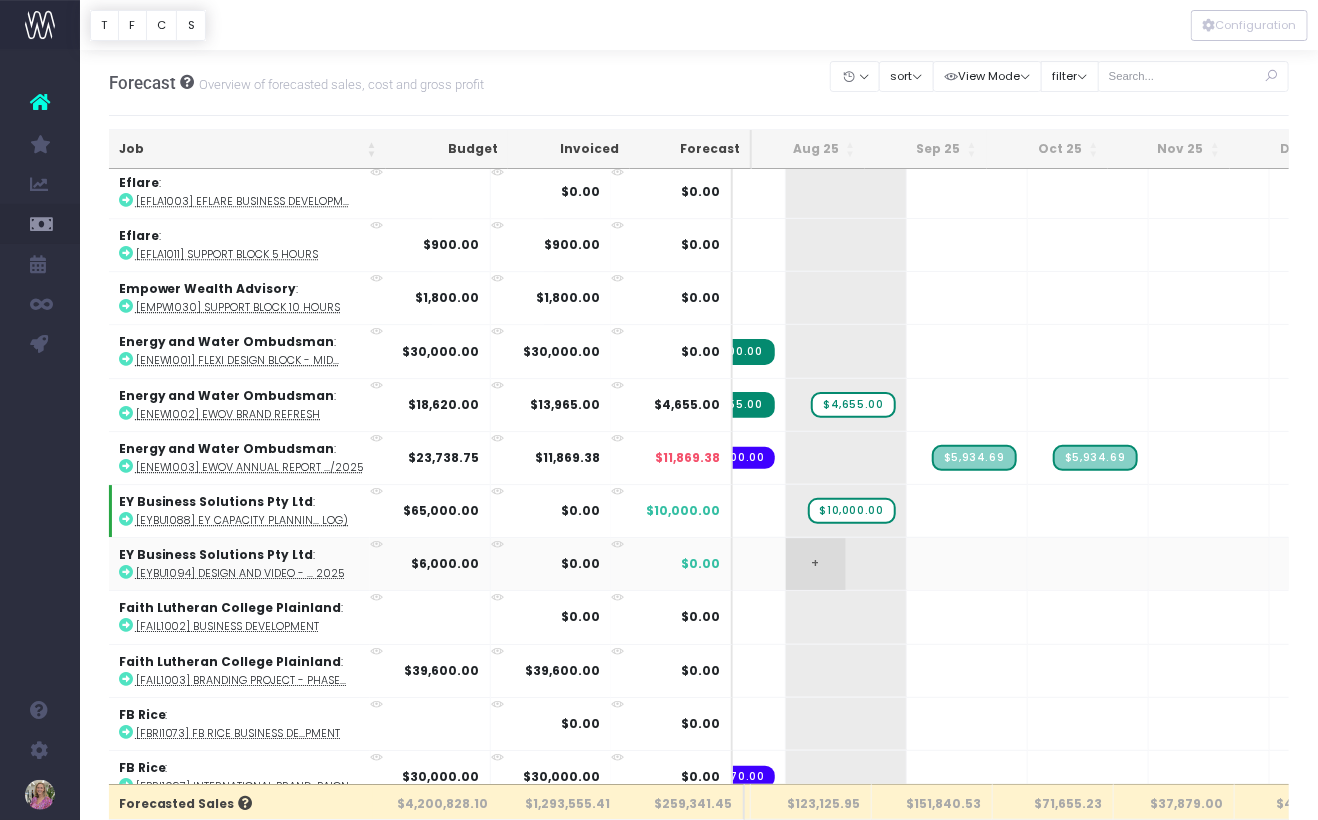click on "+" at bounding box center [816, 564] 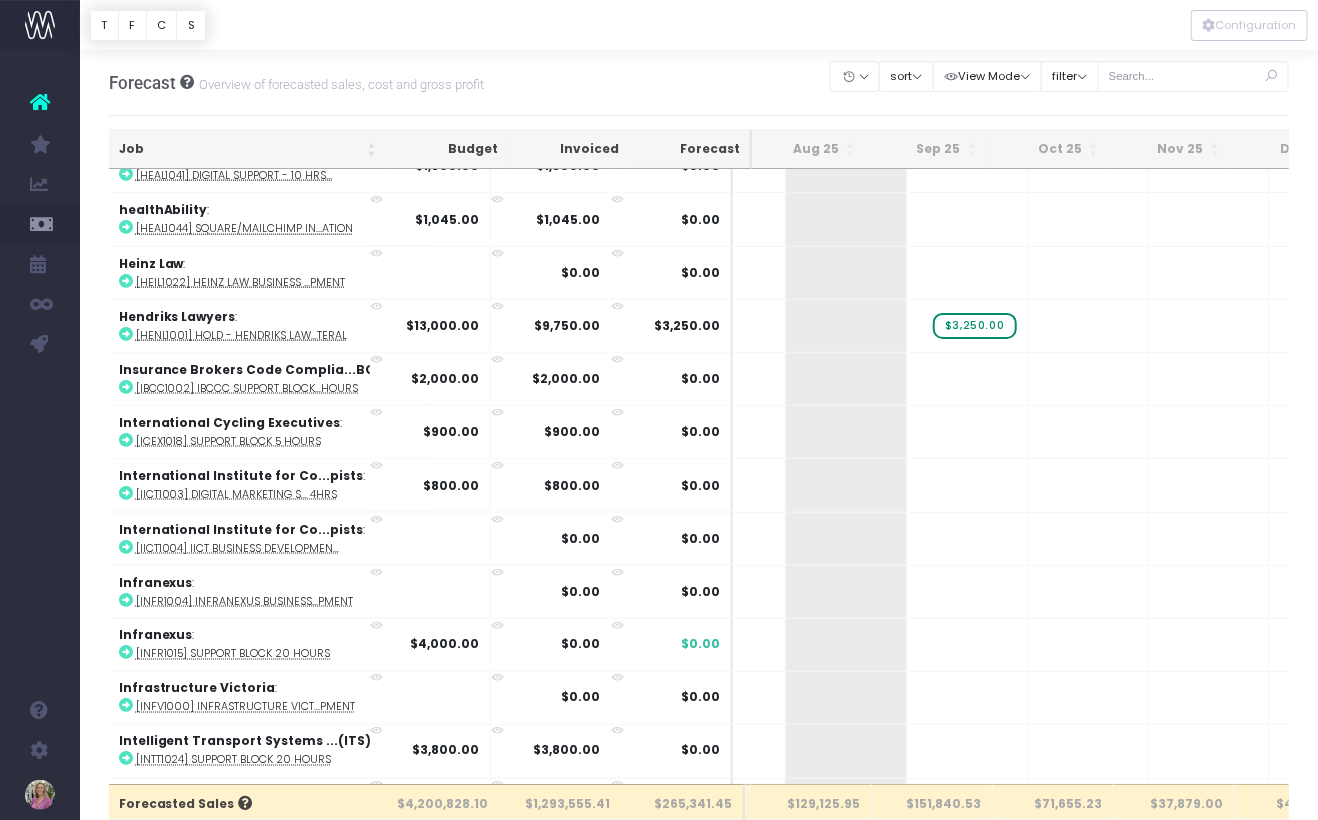 scroll, scrollTop: 7778, scrollLeft: 176, axis: both 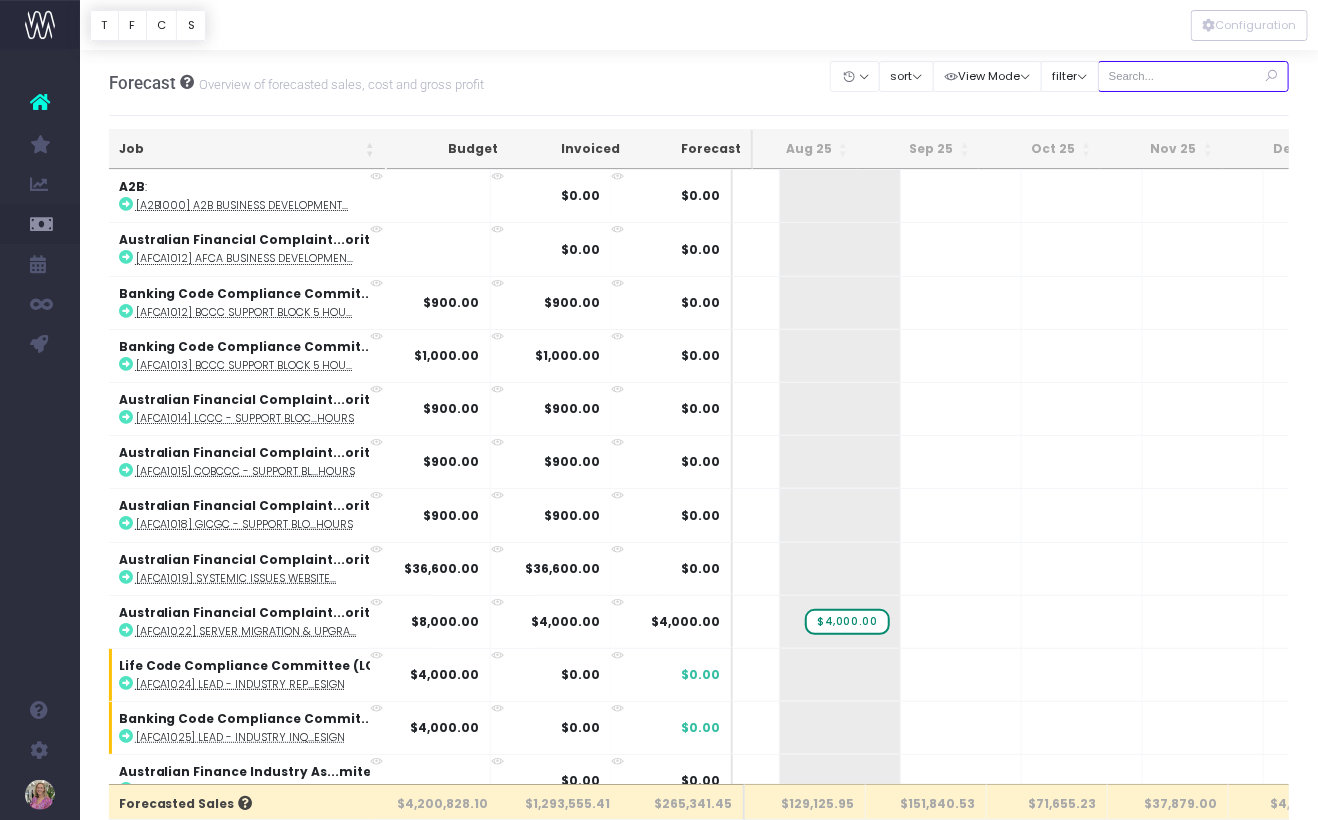 click at bounding box center (1194, 76) 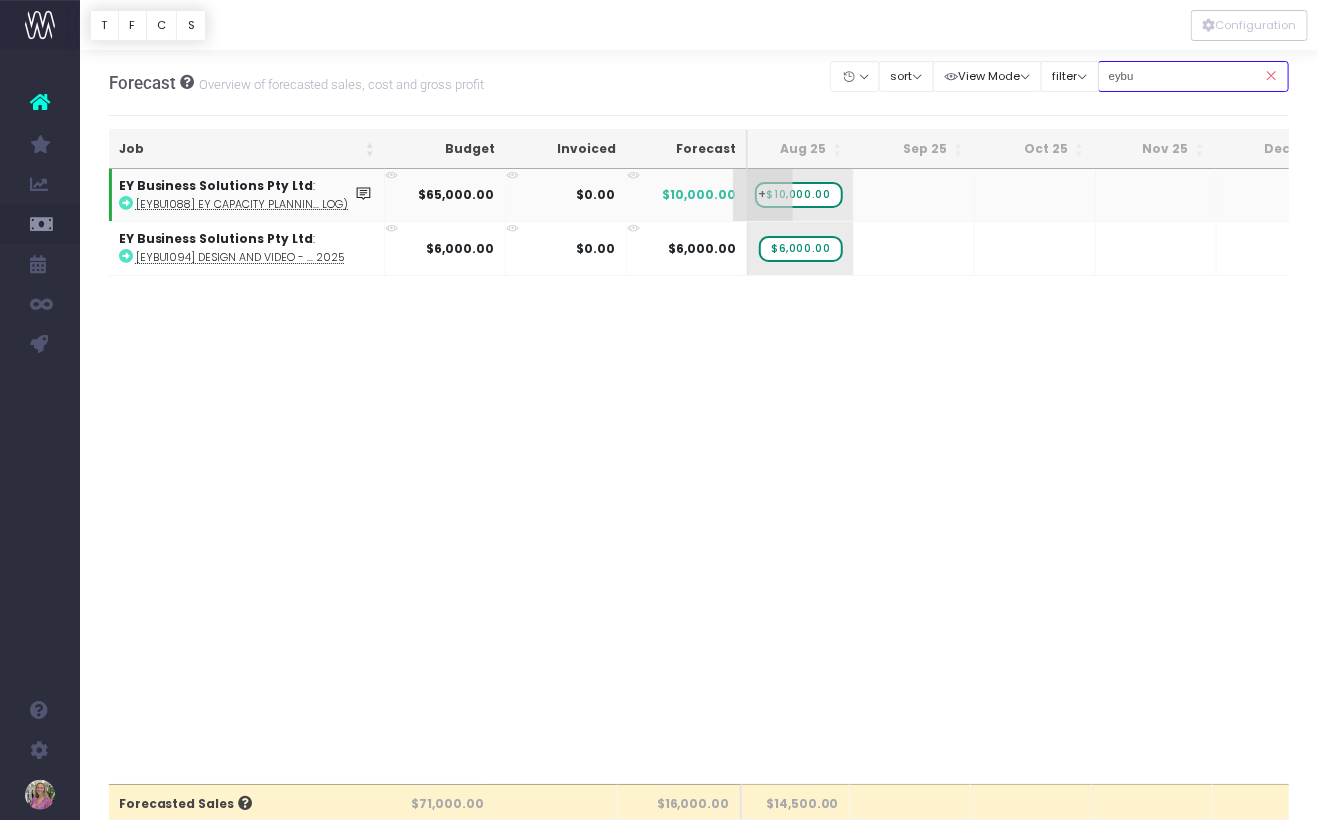type on "eybu" 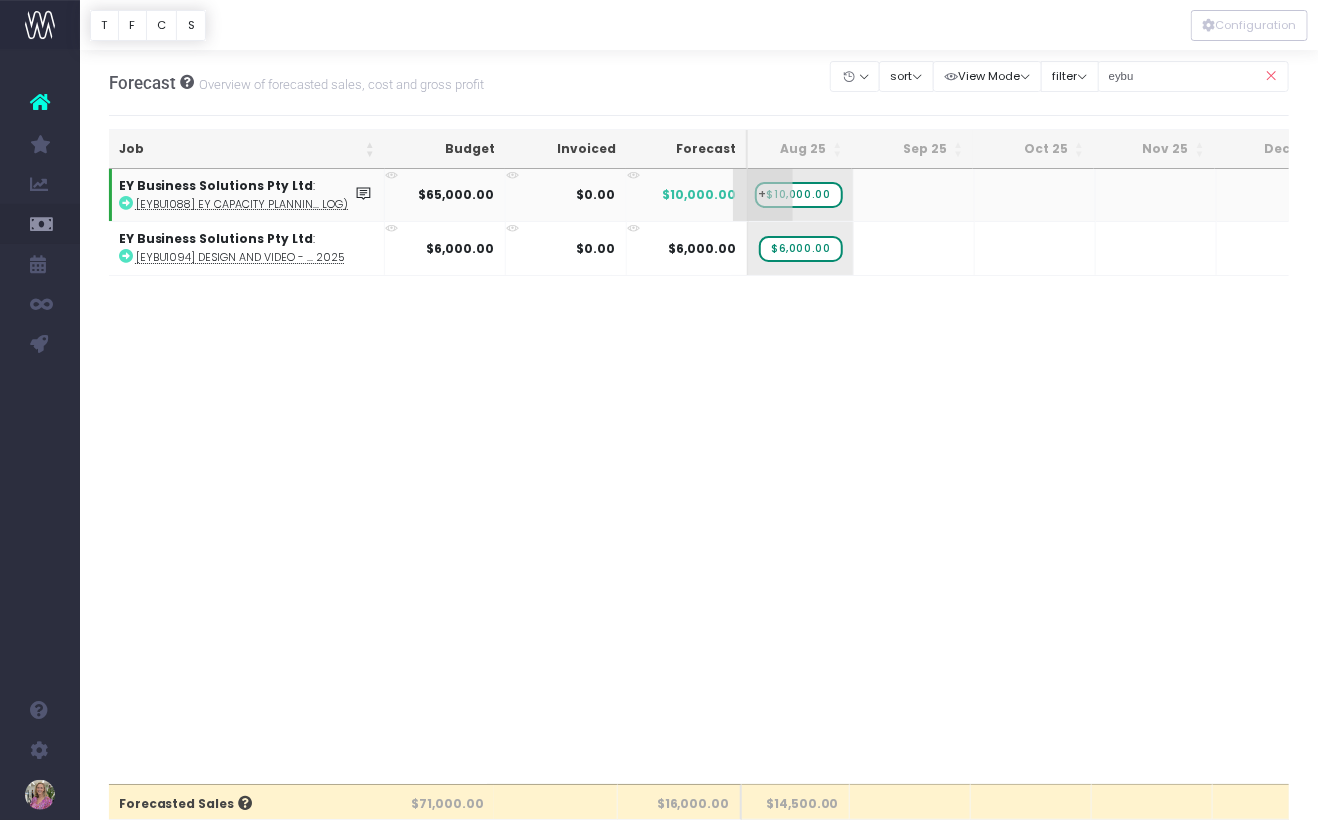 click on "$10,000.00" at bounding box center [799, 195] 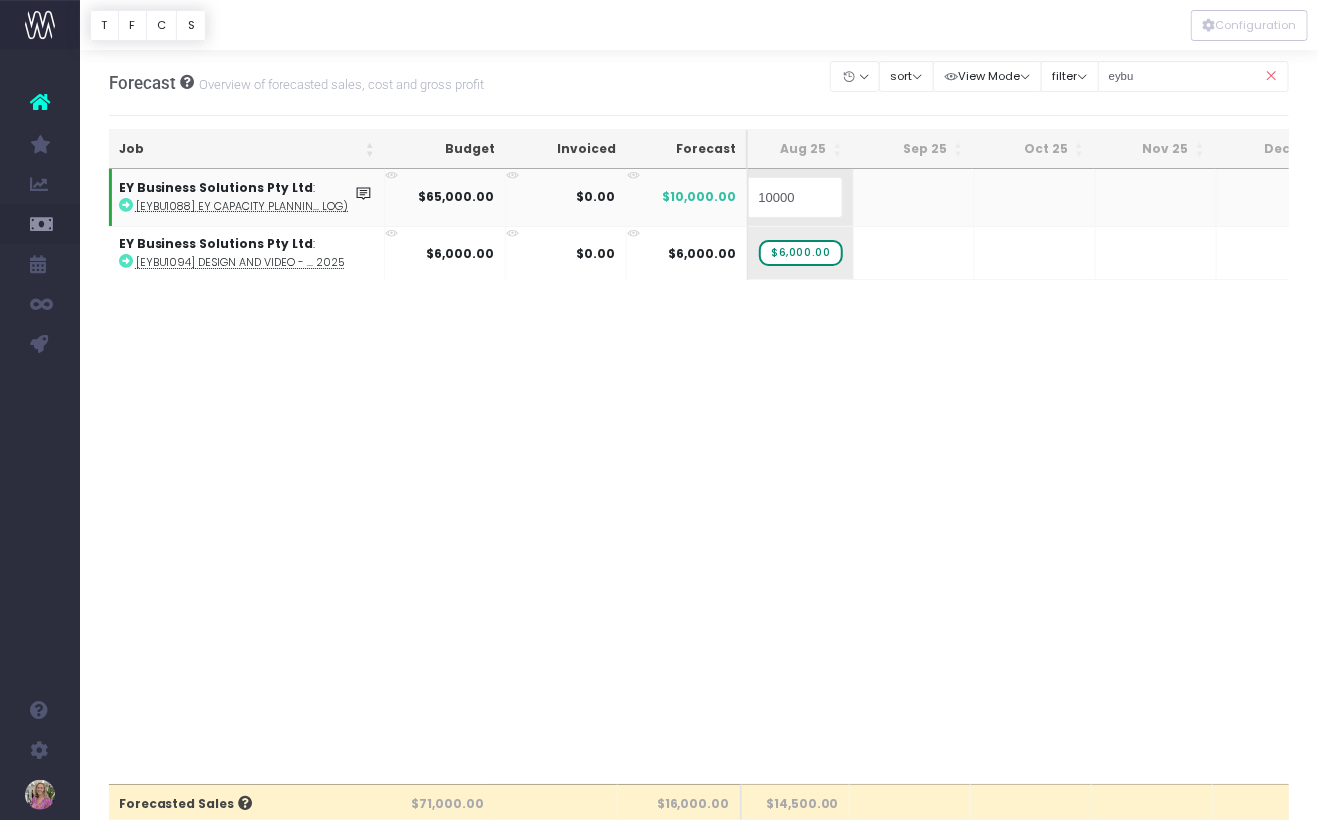 type 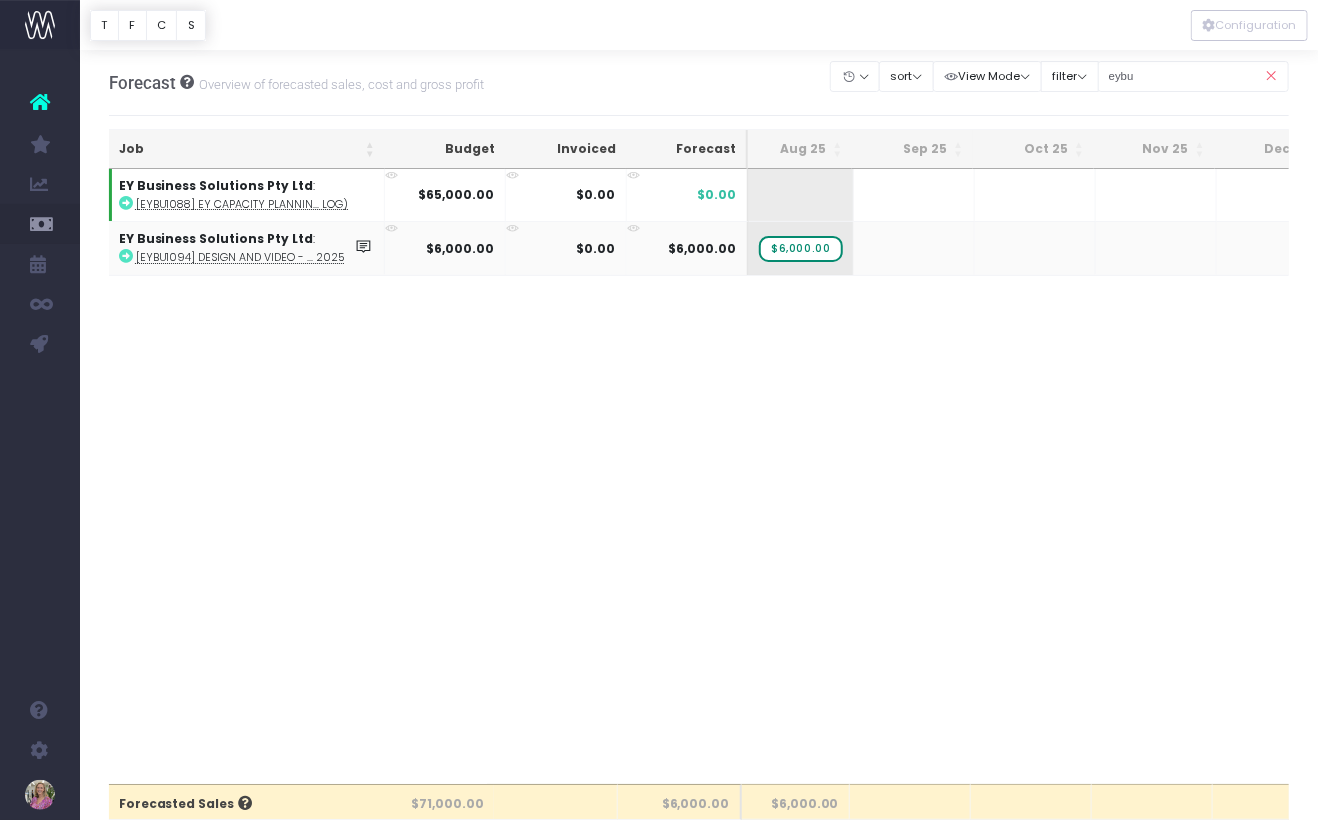 click on "$6,000.00" at bounding box center (461, 248) 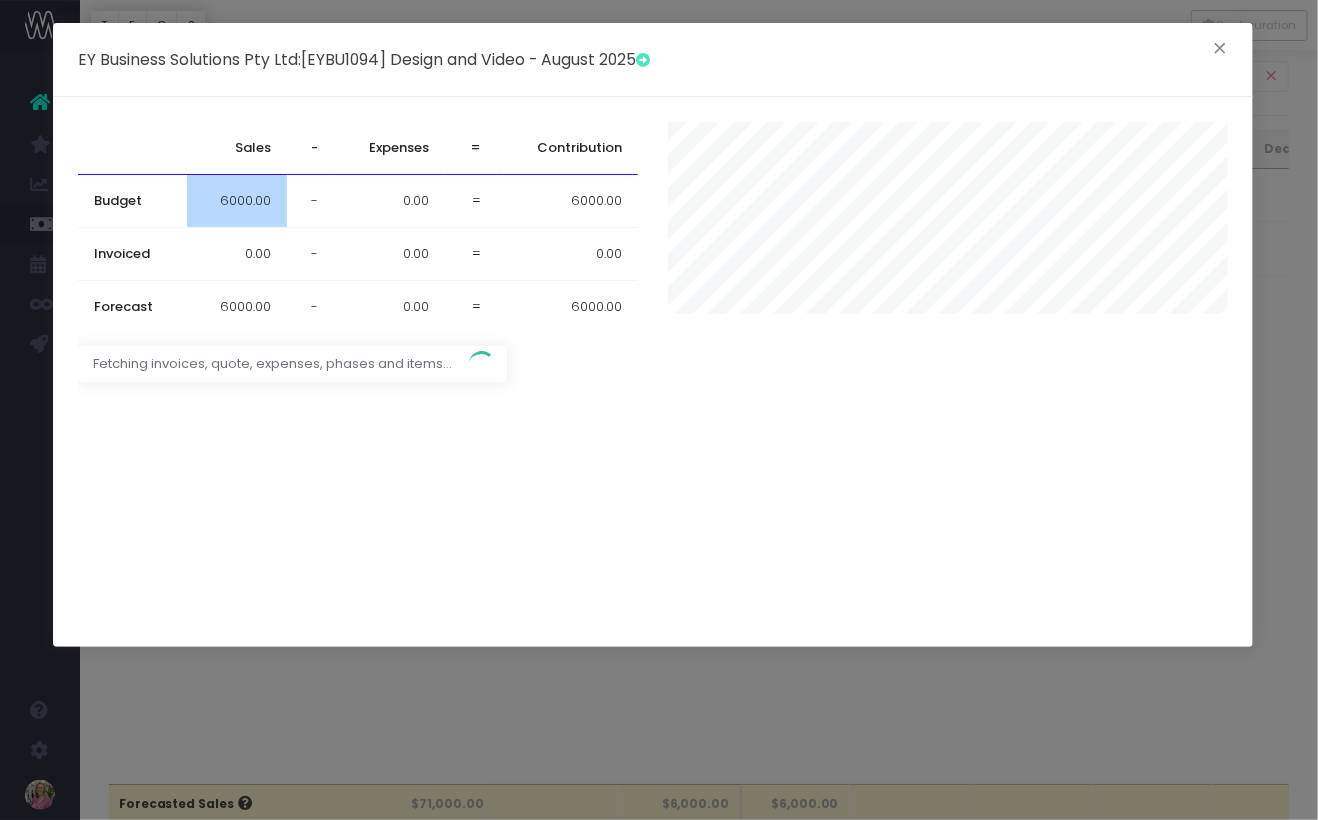 click on "6000.00" at bounding box center [237, 201] 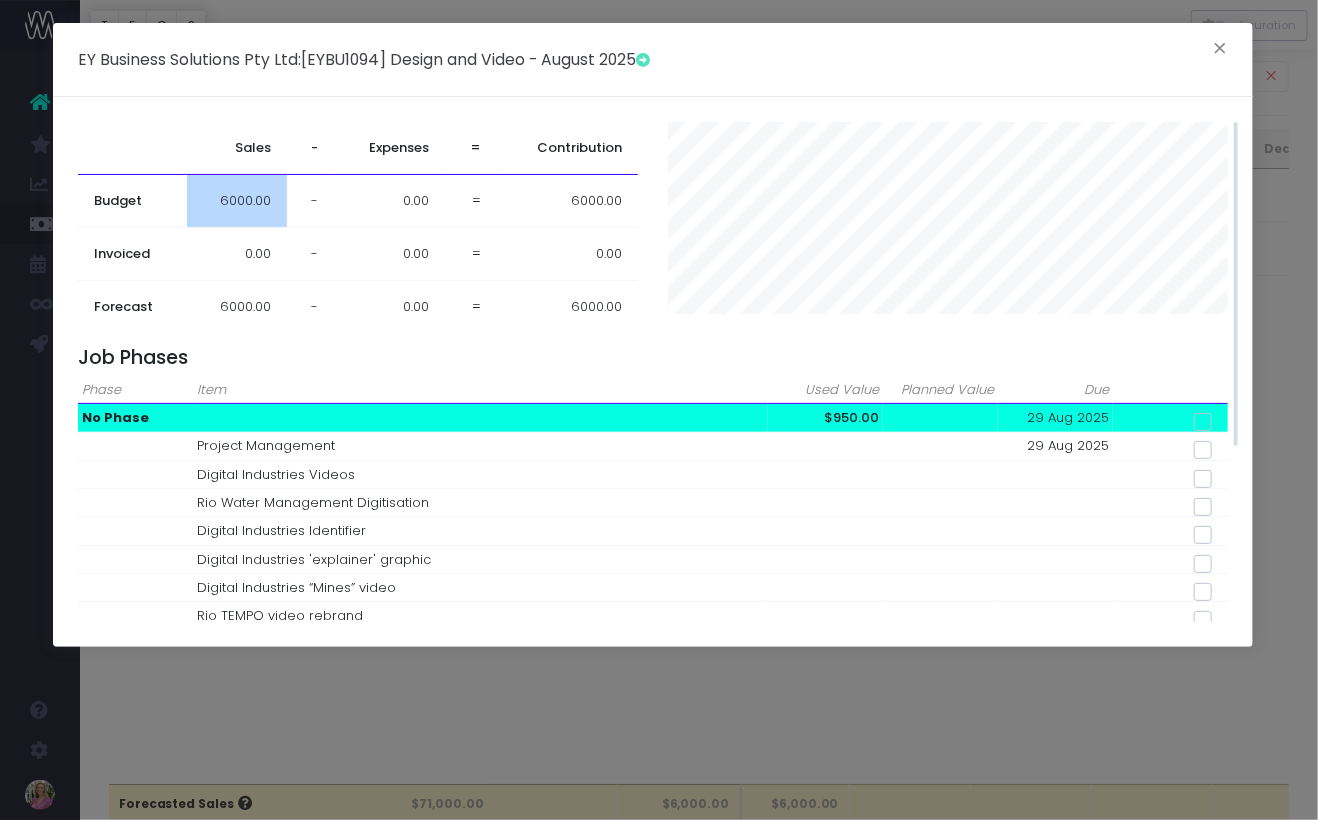 click on "6000.00" at bounding box center (245, 201) 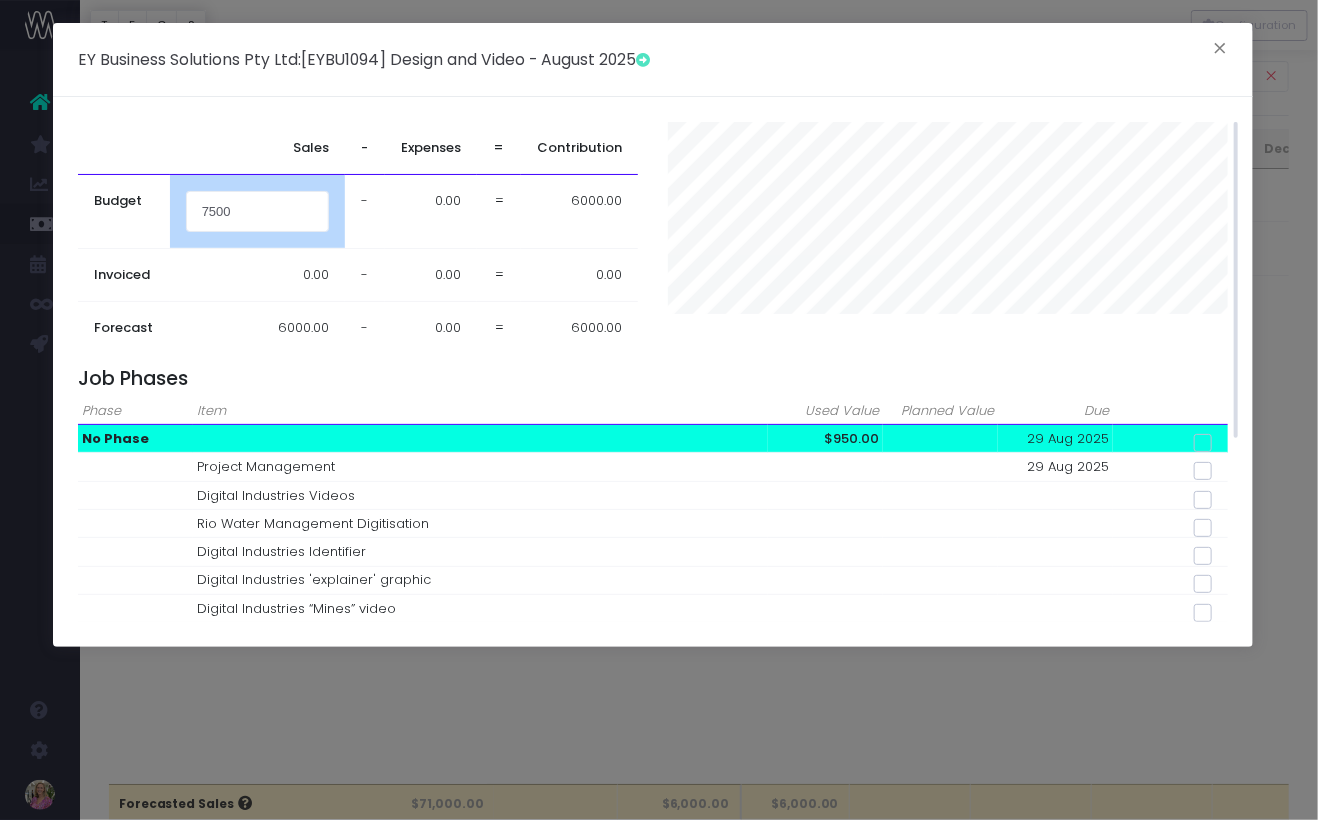type on "7500" 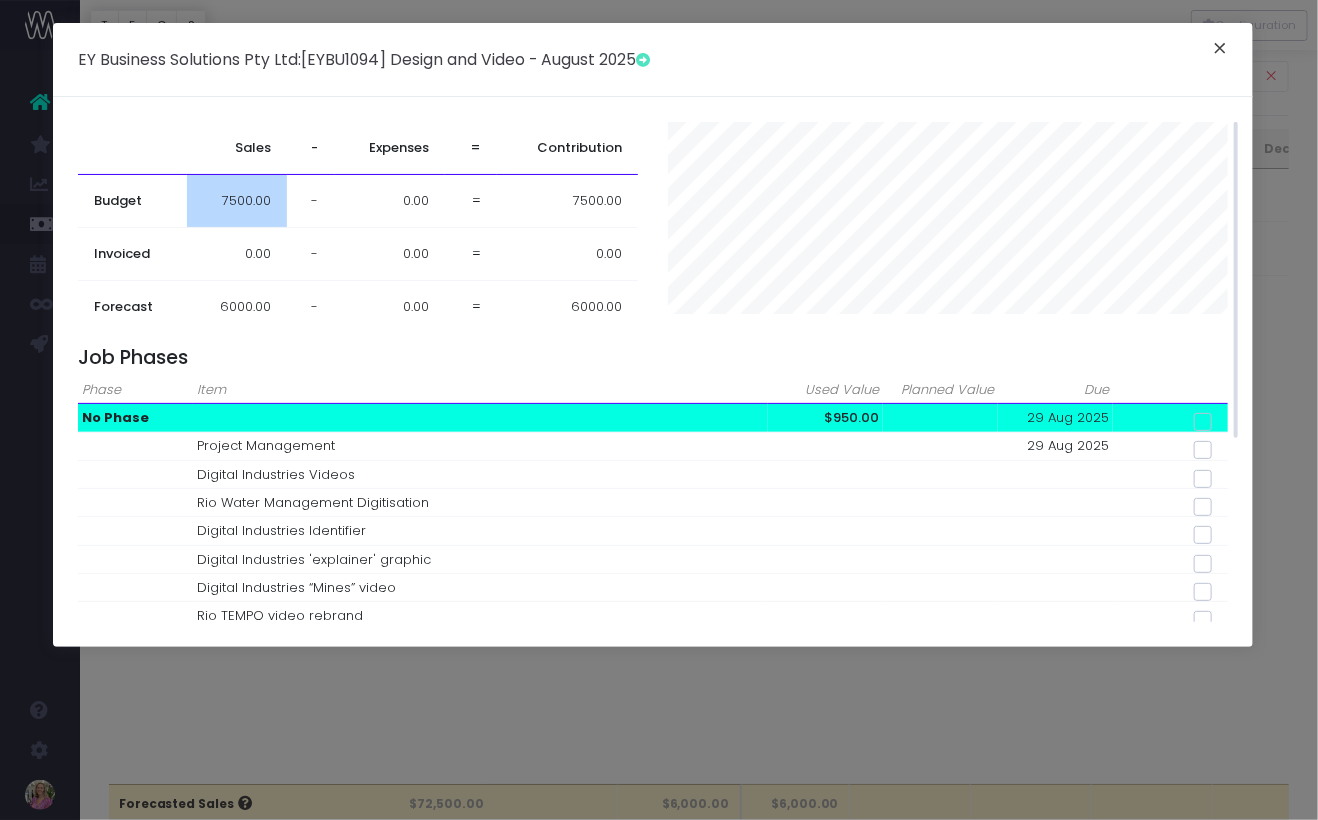 click on "×" at bounding box center (1220, 51) 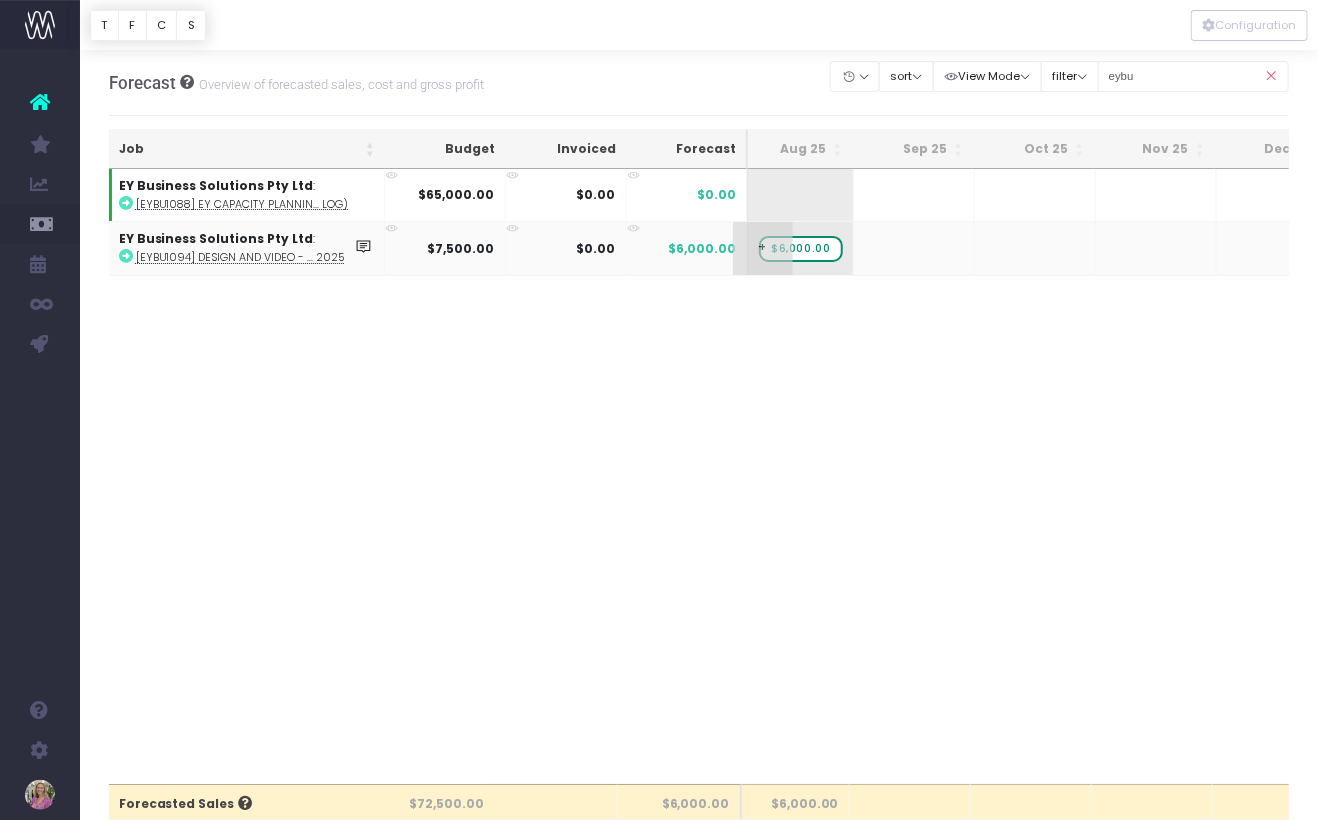 click on "$6,000.00" at bounding box center (800, 249) 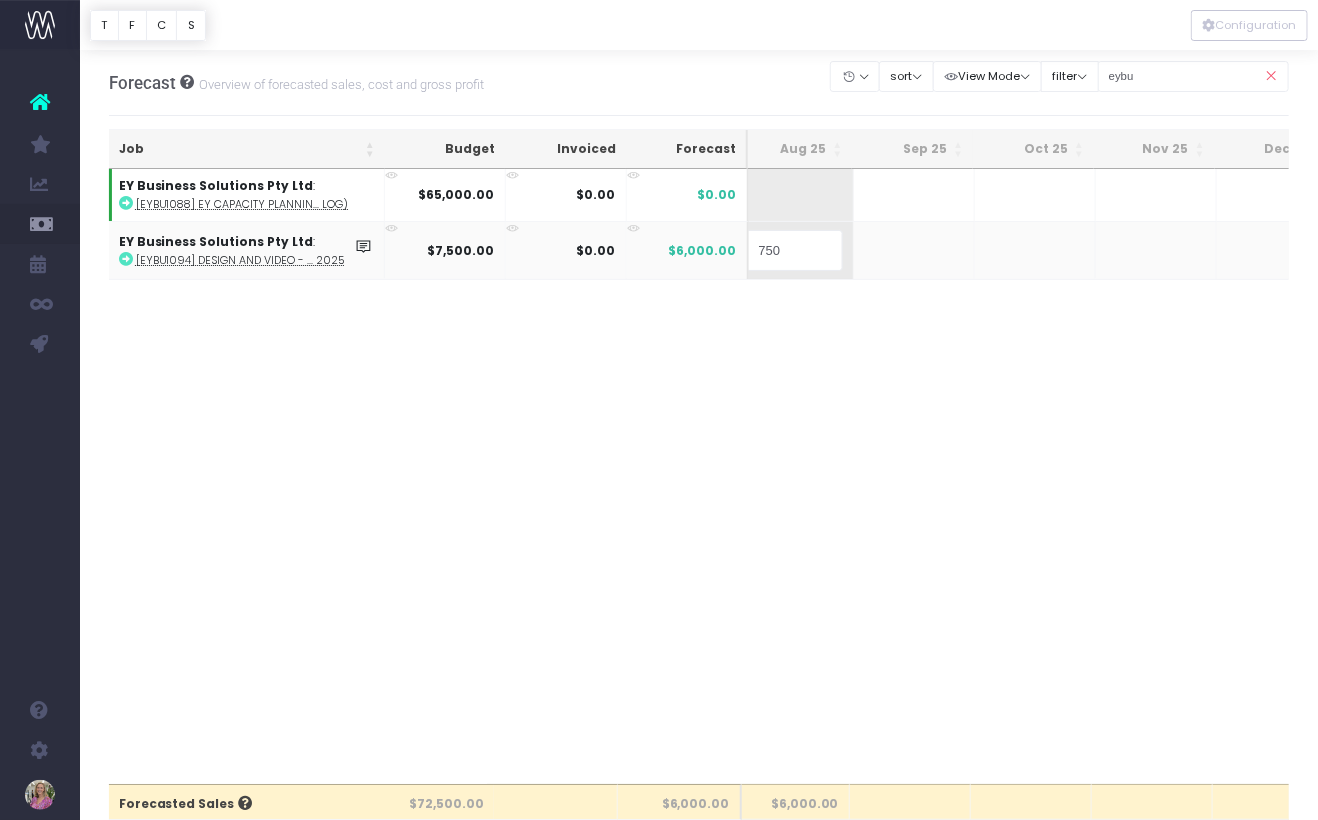 type on "7500" 